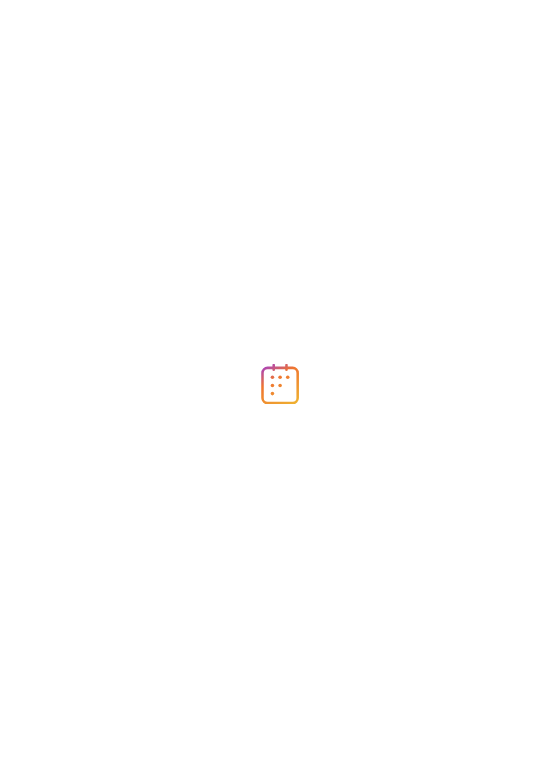 scroll, scrollTop: 0, scrollLeft: 0, axis: both 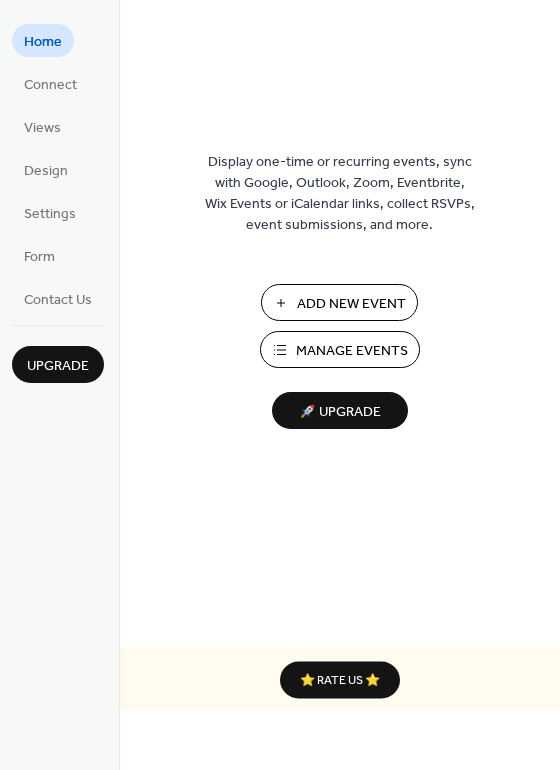 click on "Add New Event" at bounding box center (351, 304) 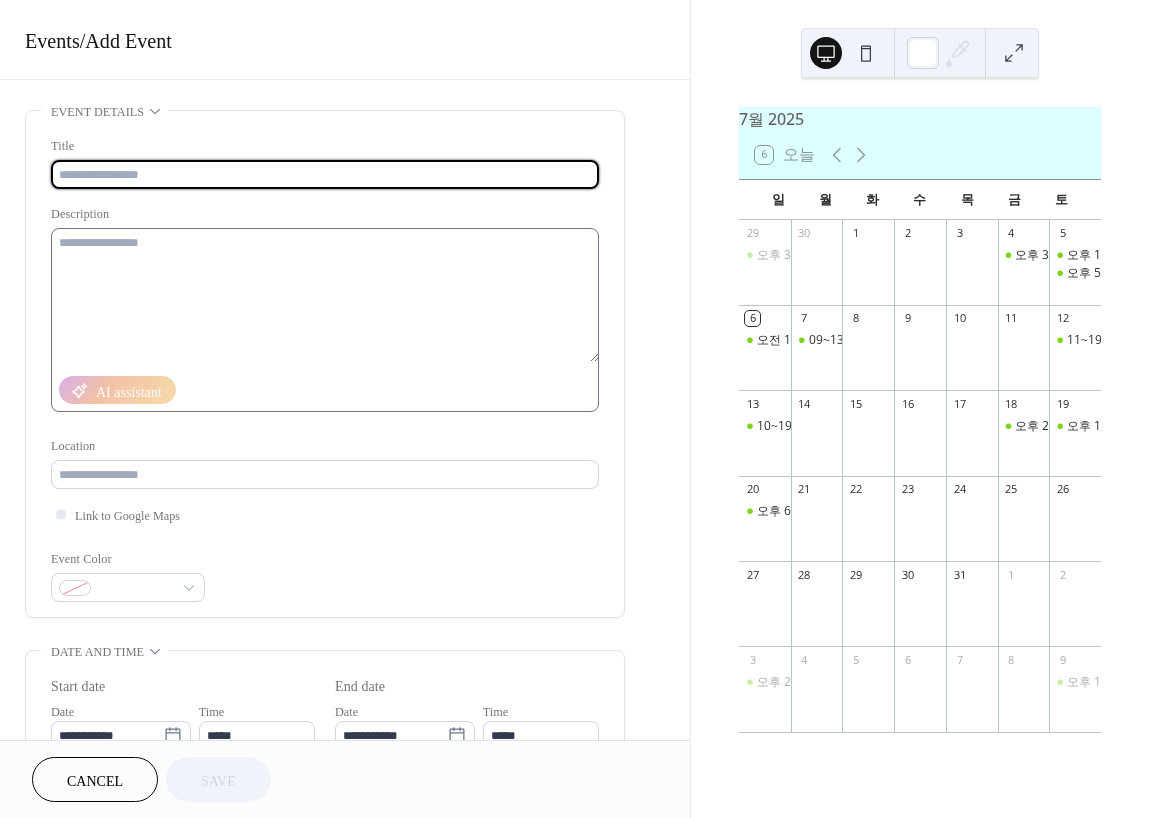 scroll, scrollTop: 0, scrollLeft: 0, axis: both 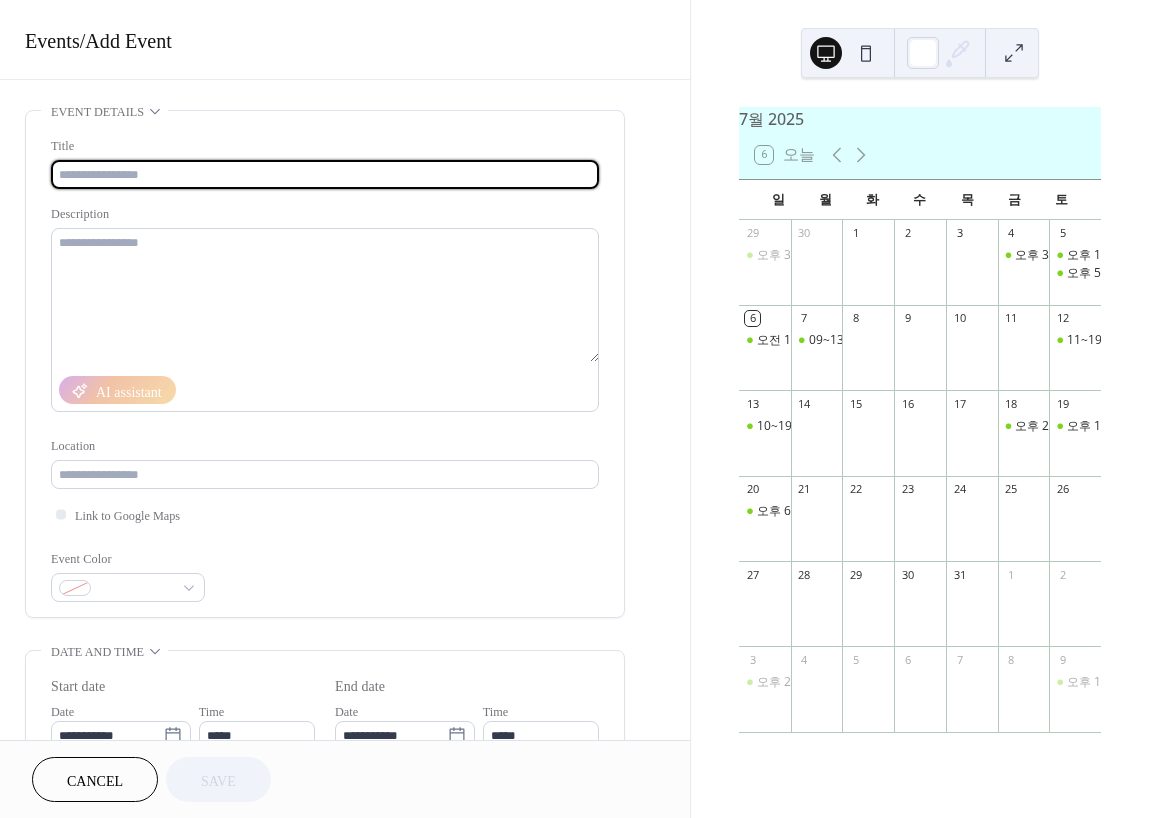 click at bounding box center (325, 174) 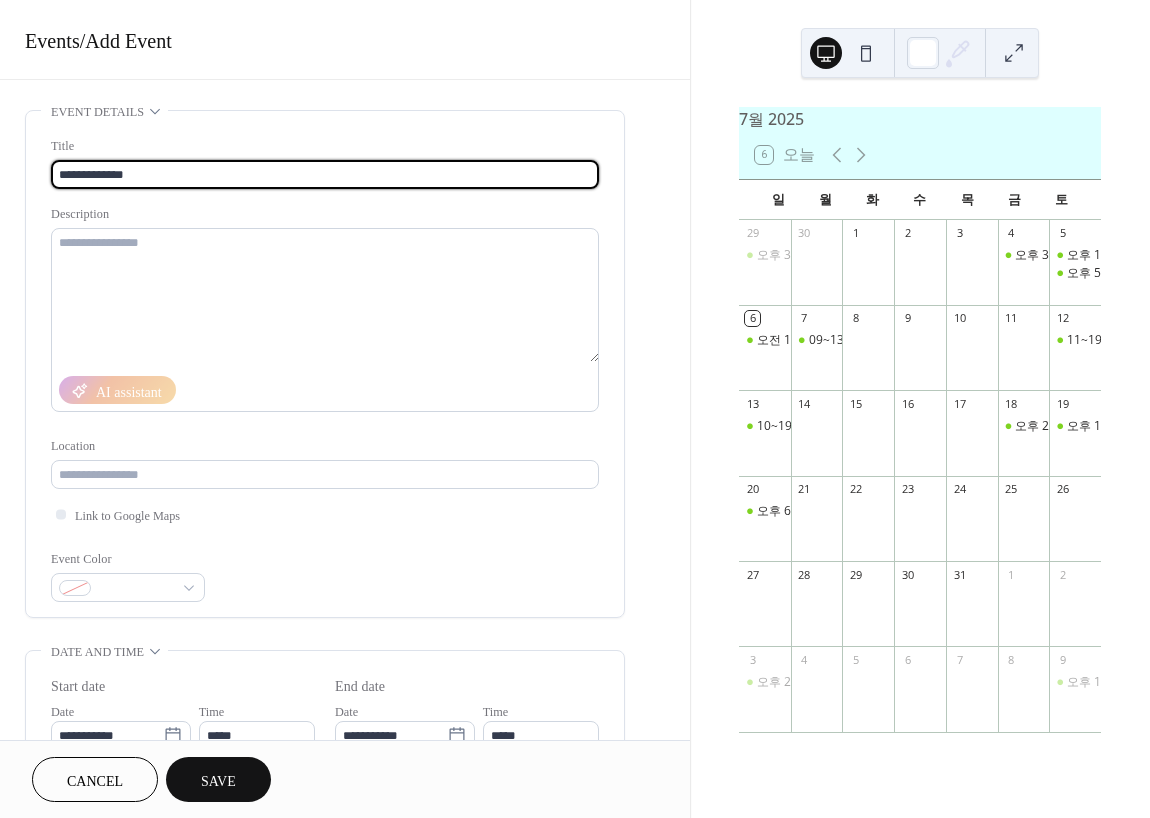type on "**********" 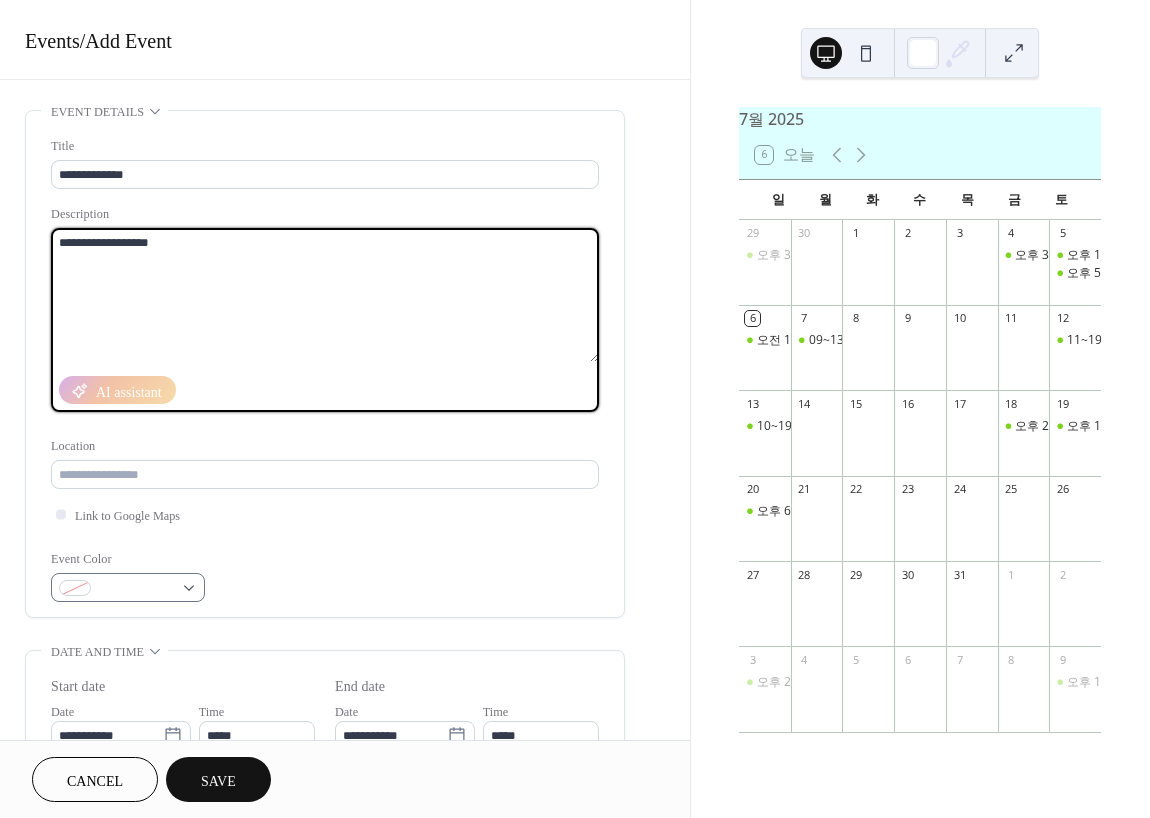 type on "**********" 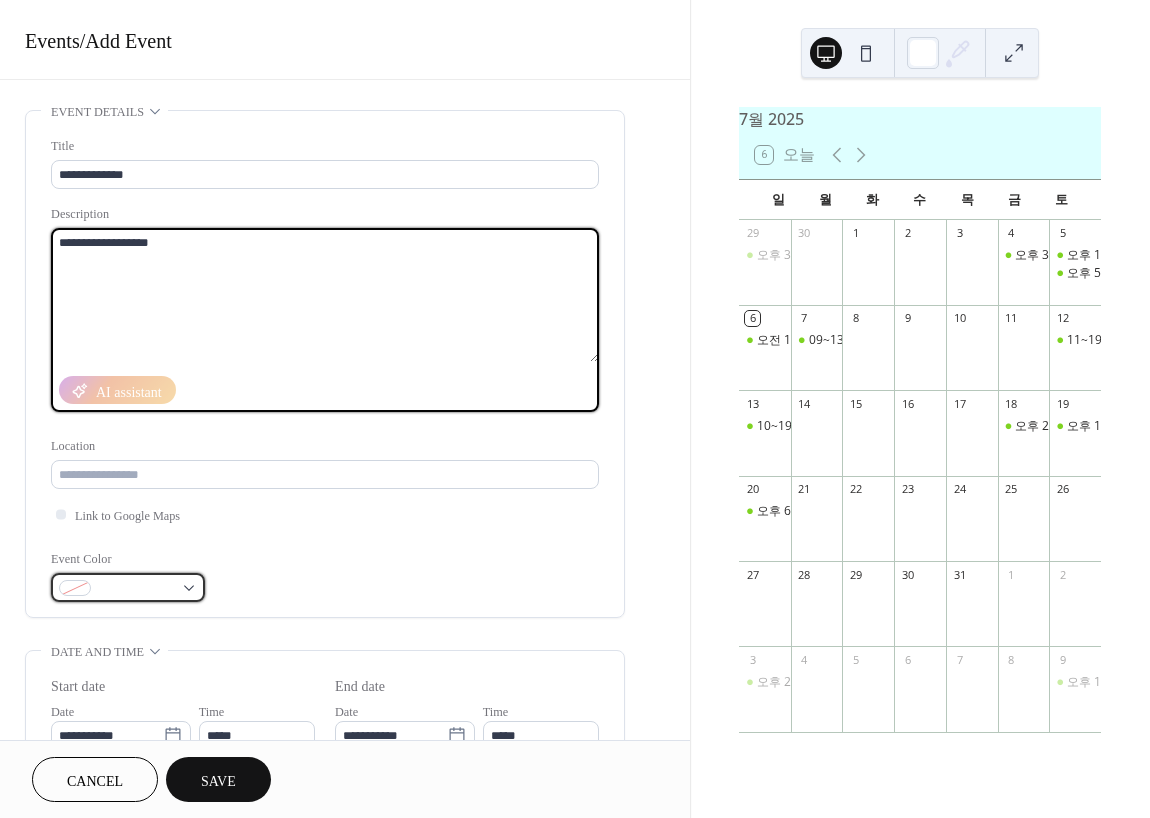 click at bounding box center (136, 589) 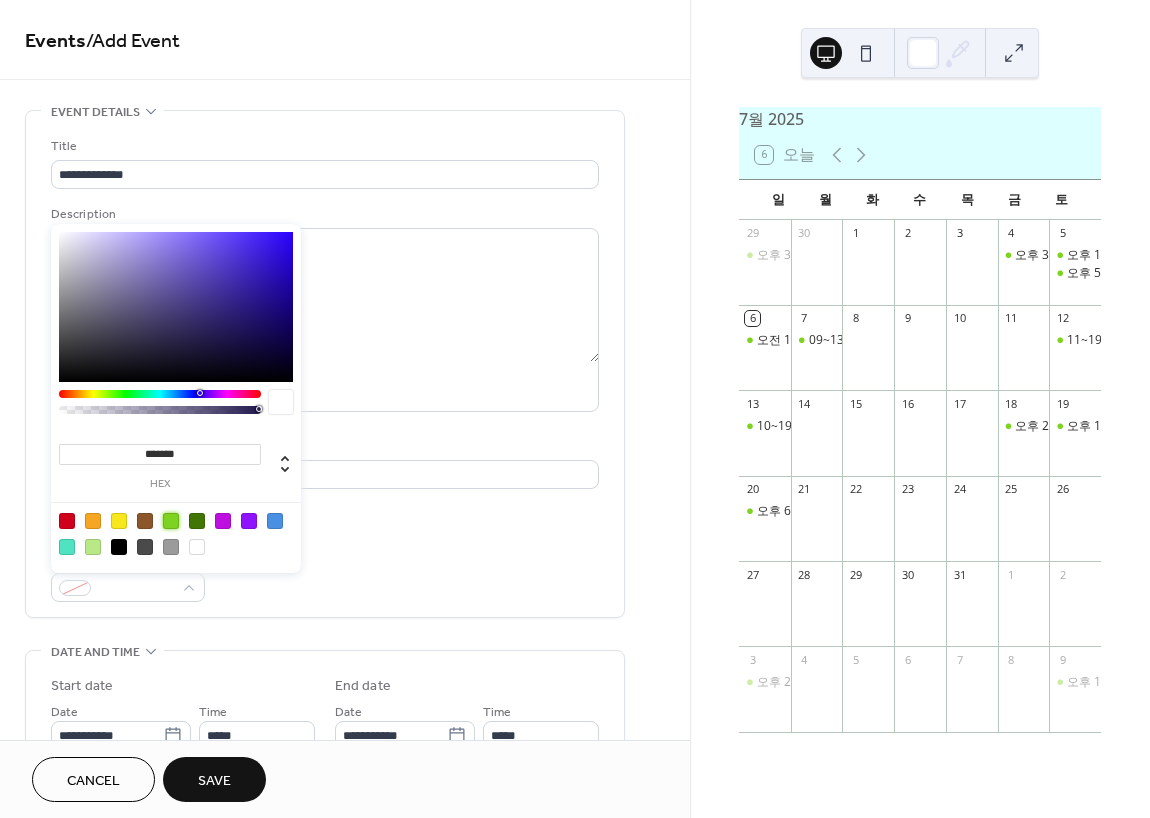click at bounding box center (171, 521) 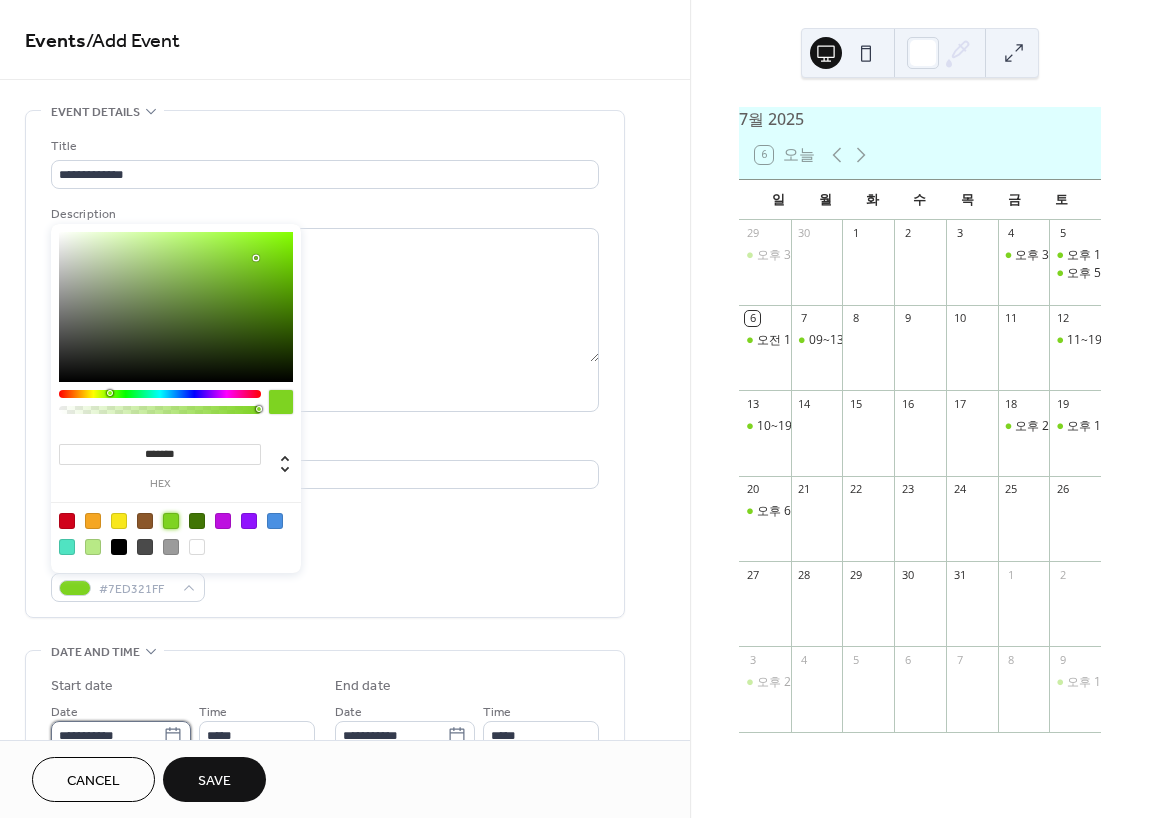 click on "**********" at bounding box center (107, 735) 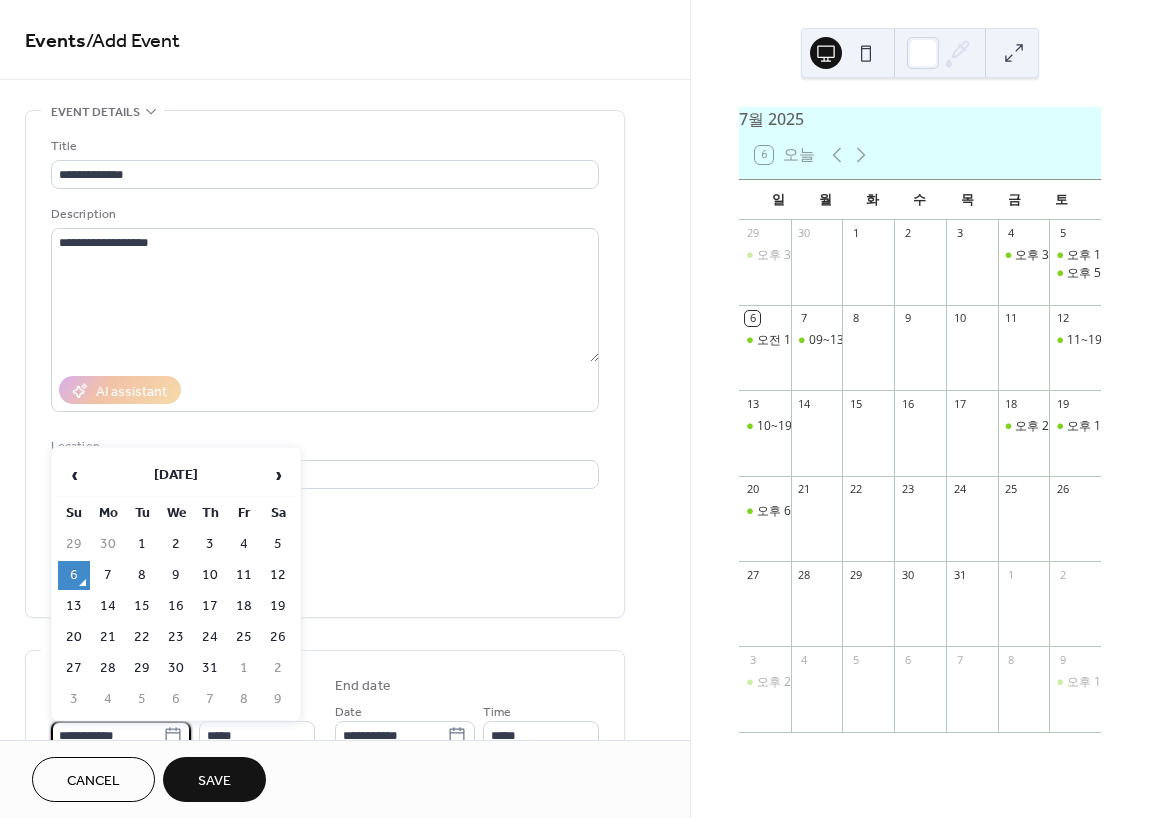 drag, startPoint x: 138, startPoint y: 735, endPoint x: 120, endPoint y: 732, distance: 18.248287 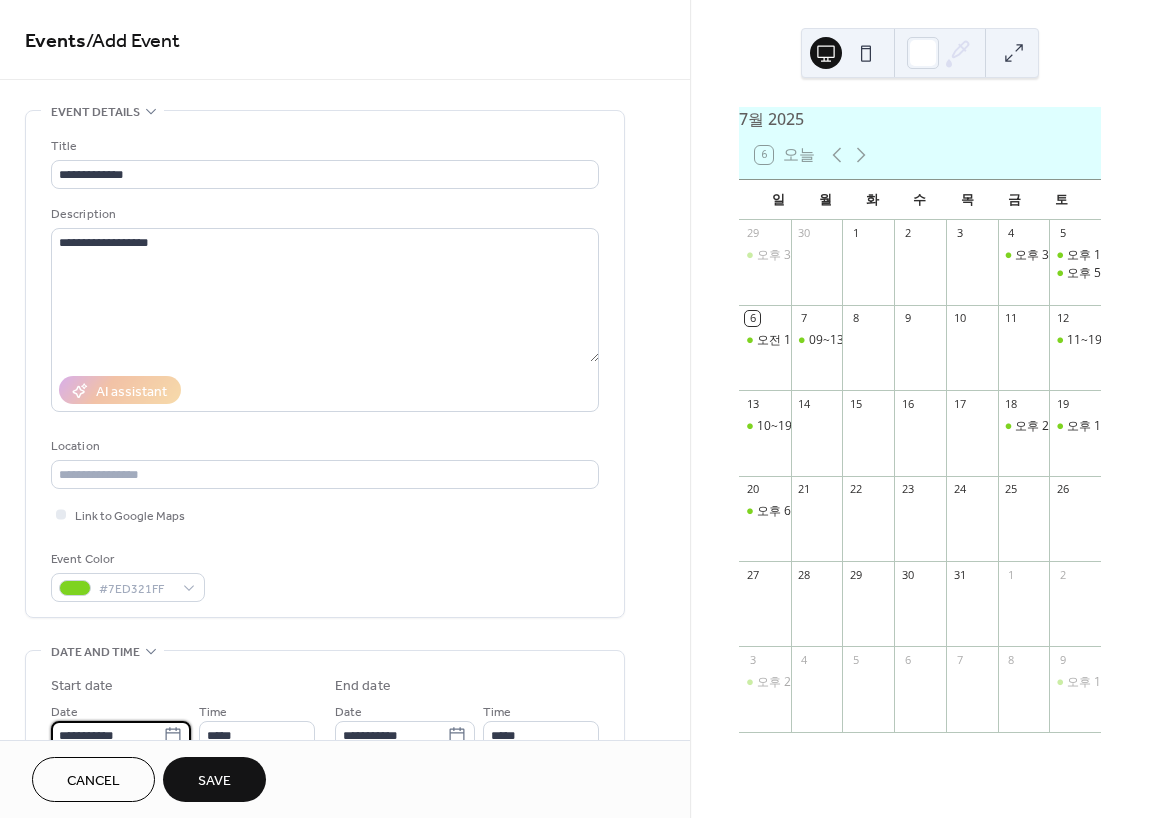 click on "**********" at bounding box center (107, 735) 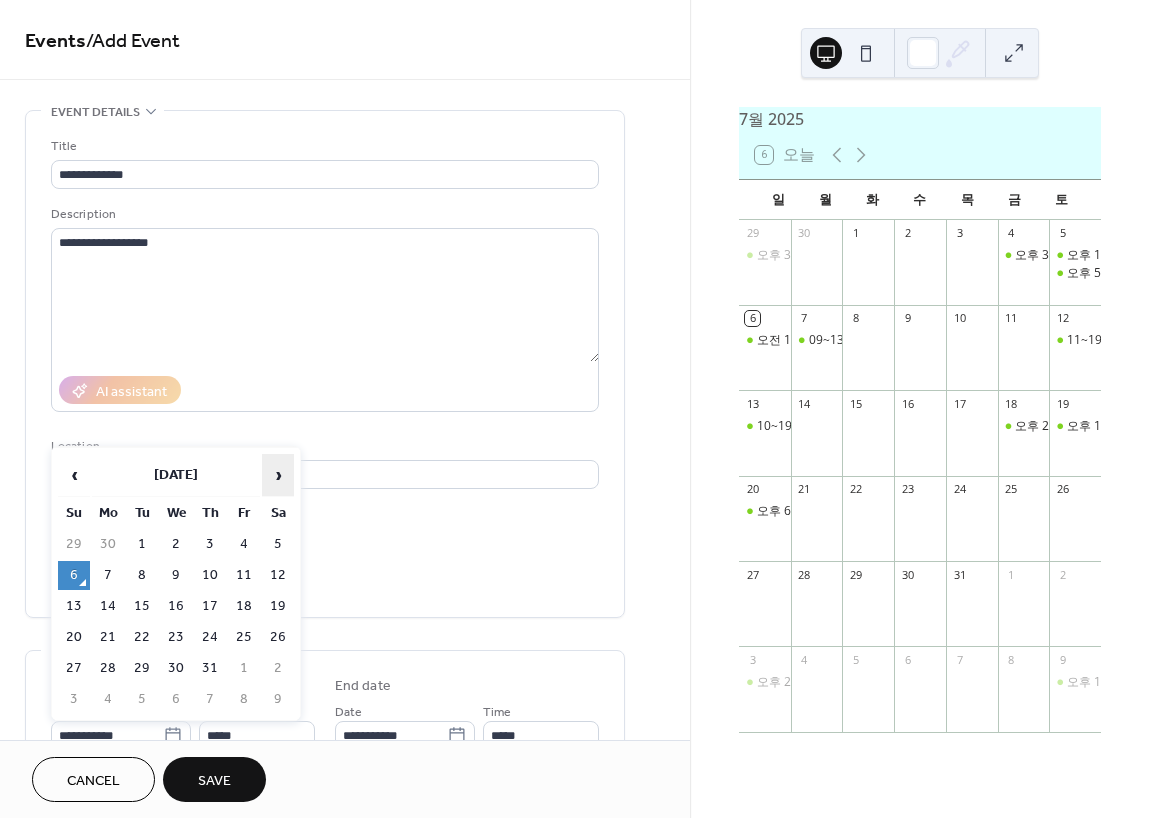click on "›" at bounding box center (278, 475) 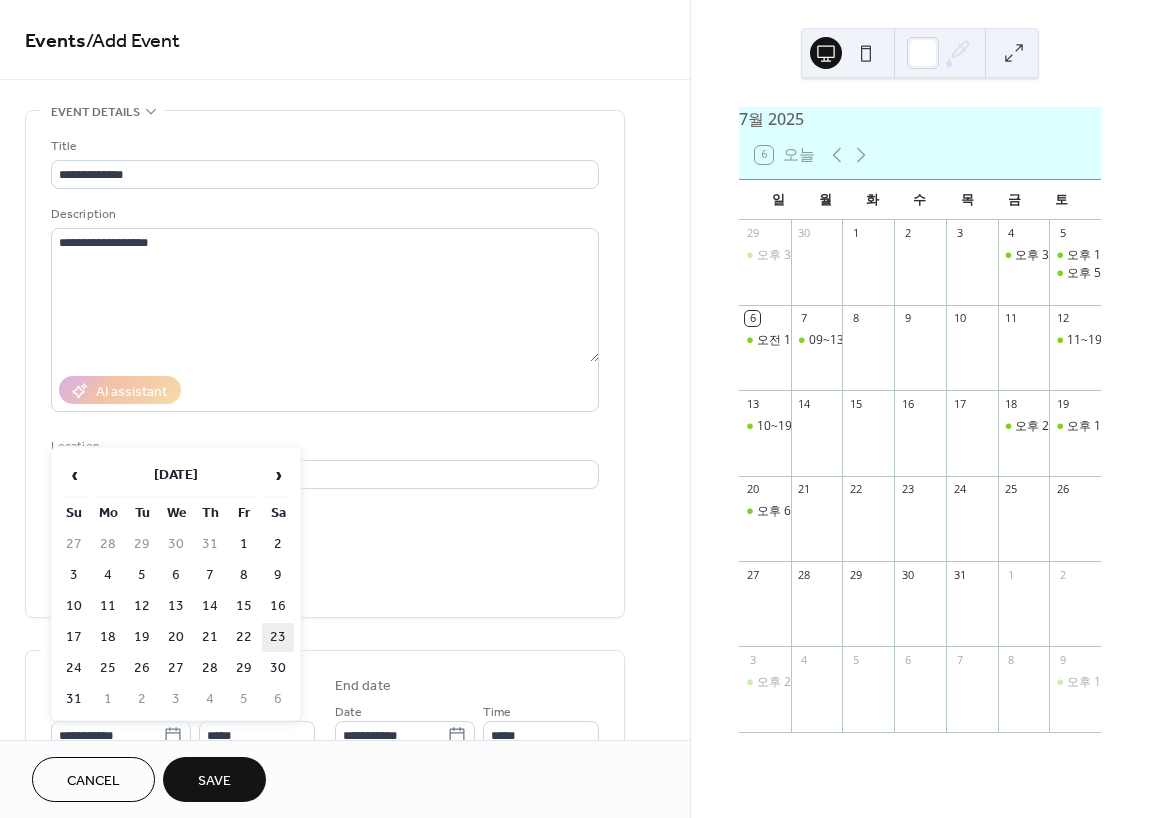 click on "23" at bounding box center [278, 637] 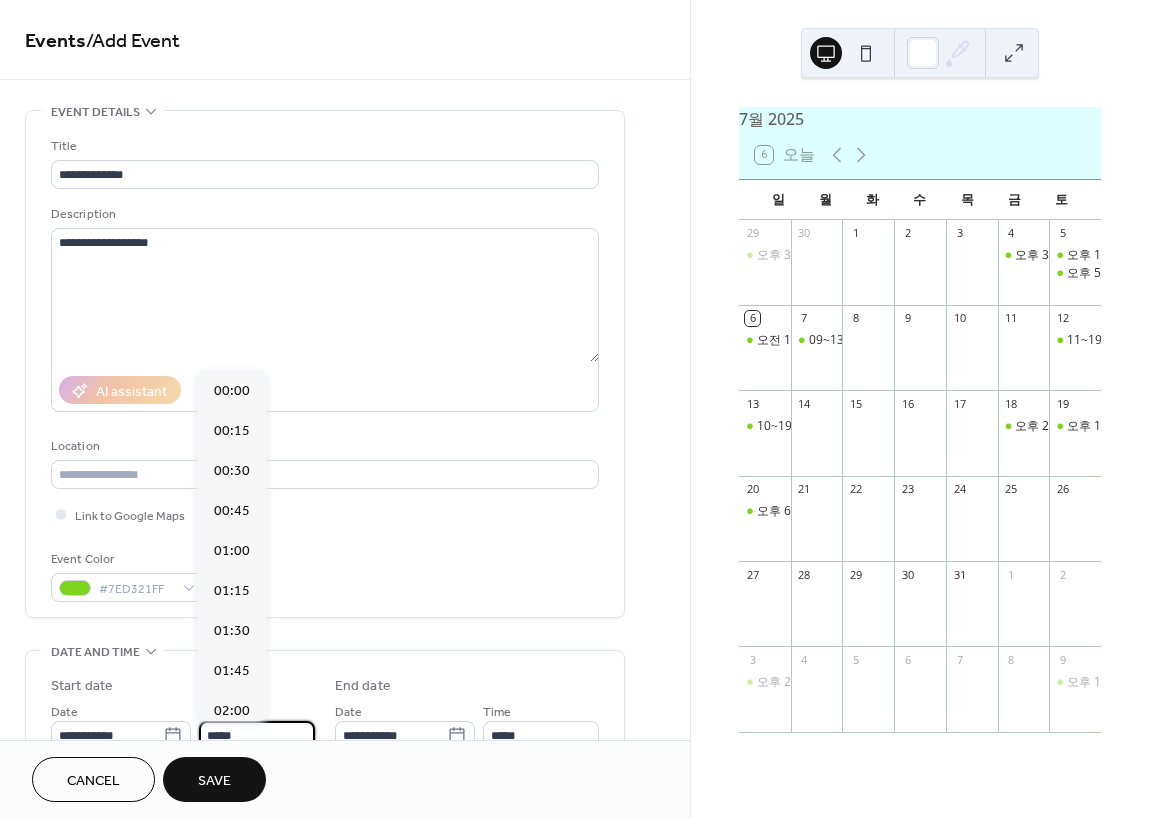 click on "*****" at bounding box center (257, 735) 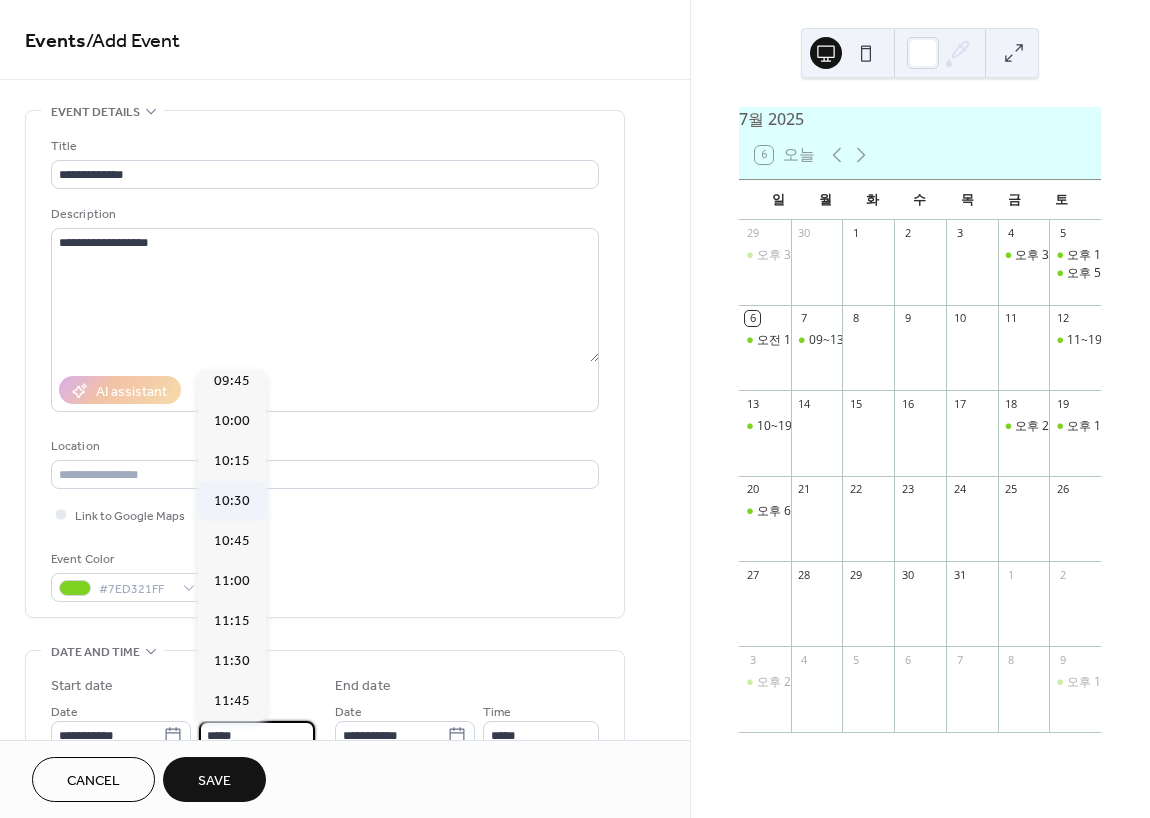 scroll, scrollTop: 1568, scrollLeft: 0, axis: vertical 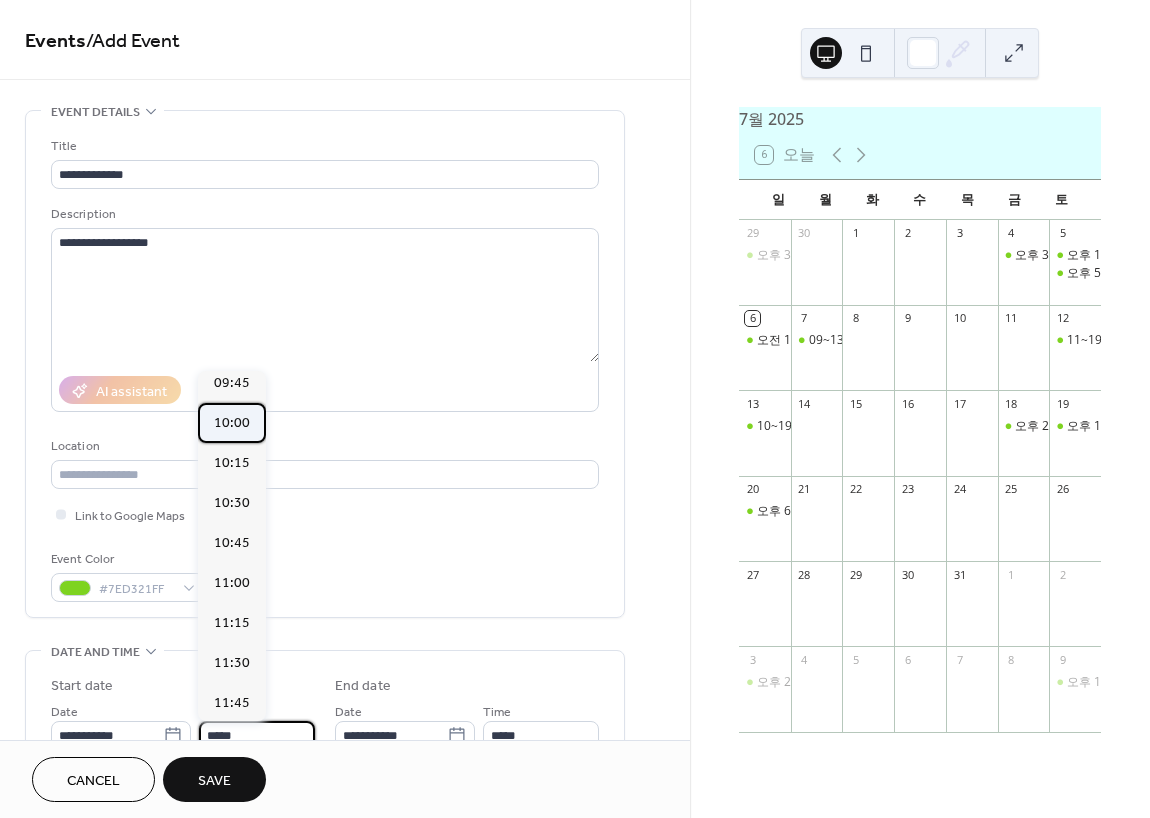 click on "10:00" at bounding box center [232, 423] 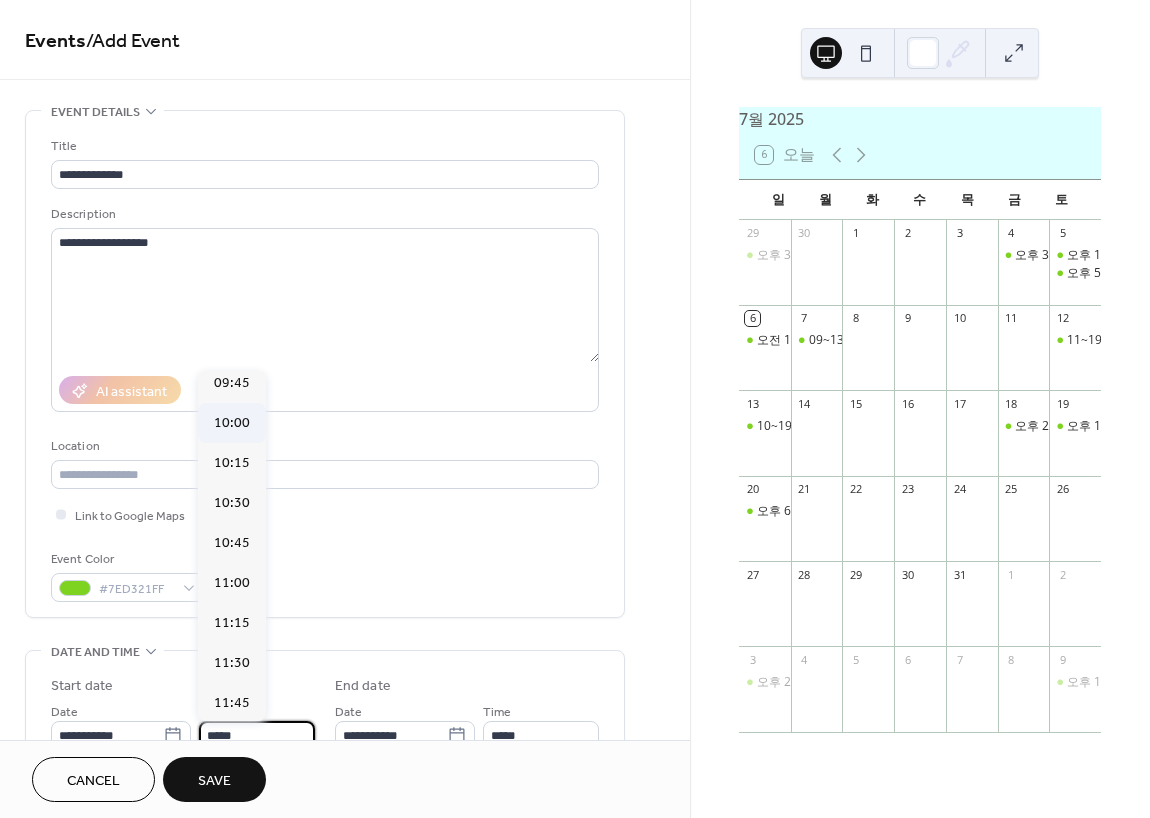type on "*****" 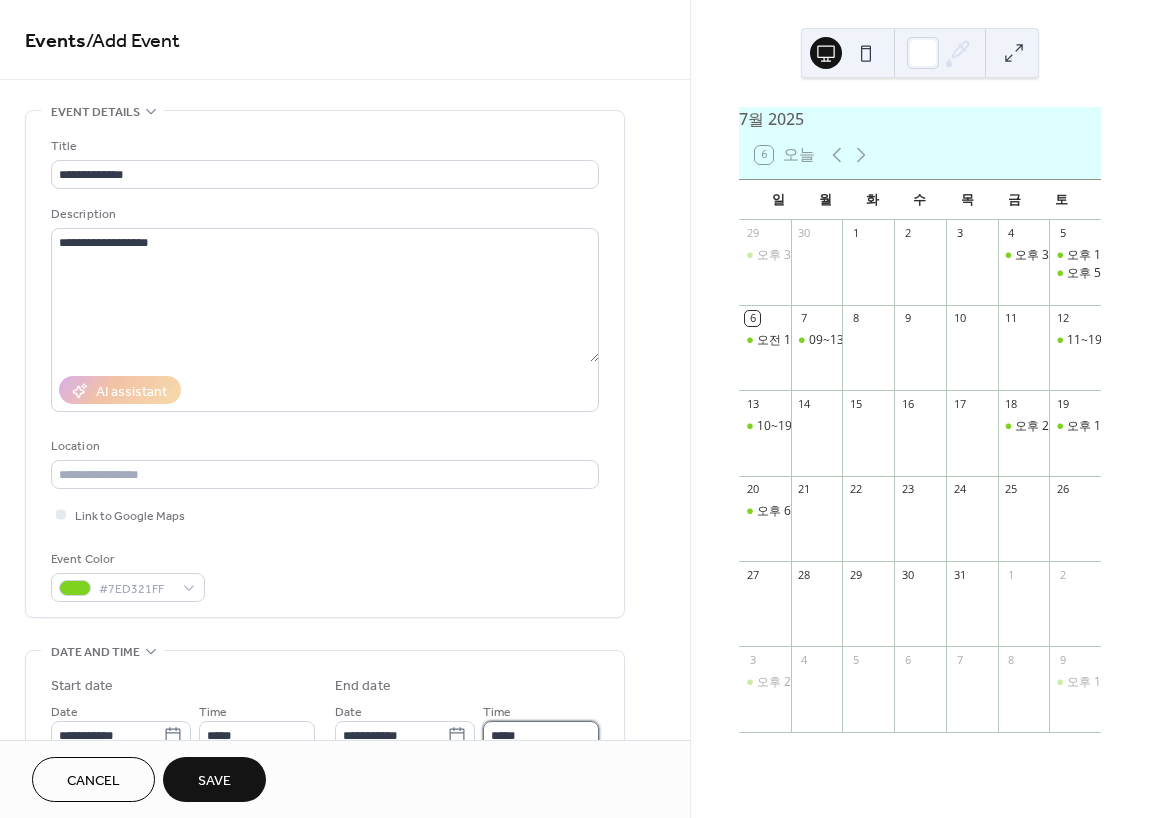 click on "*****" at bounding box center (541, 735) 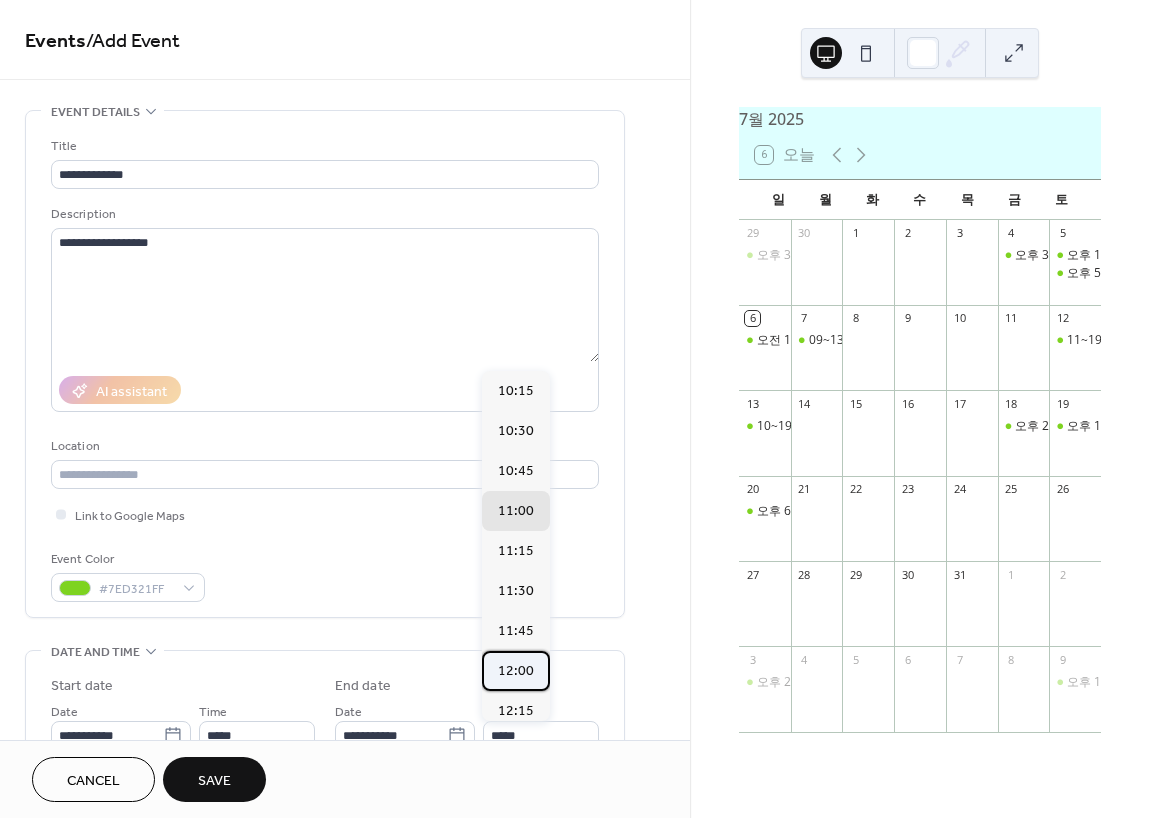 click on "12:00" at bounding box center [516, 671] 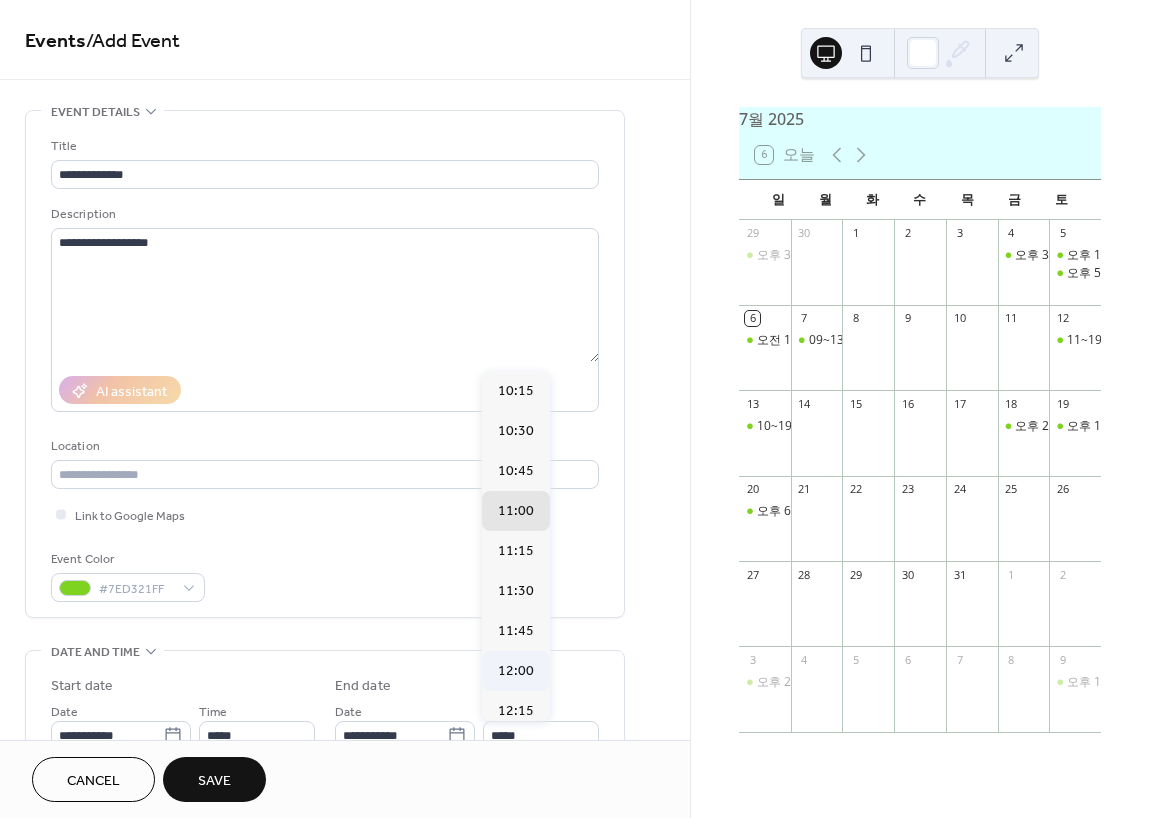 type on "*****" 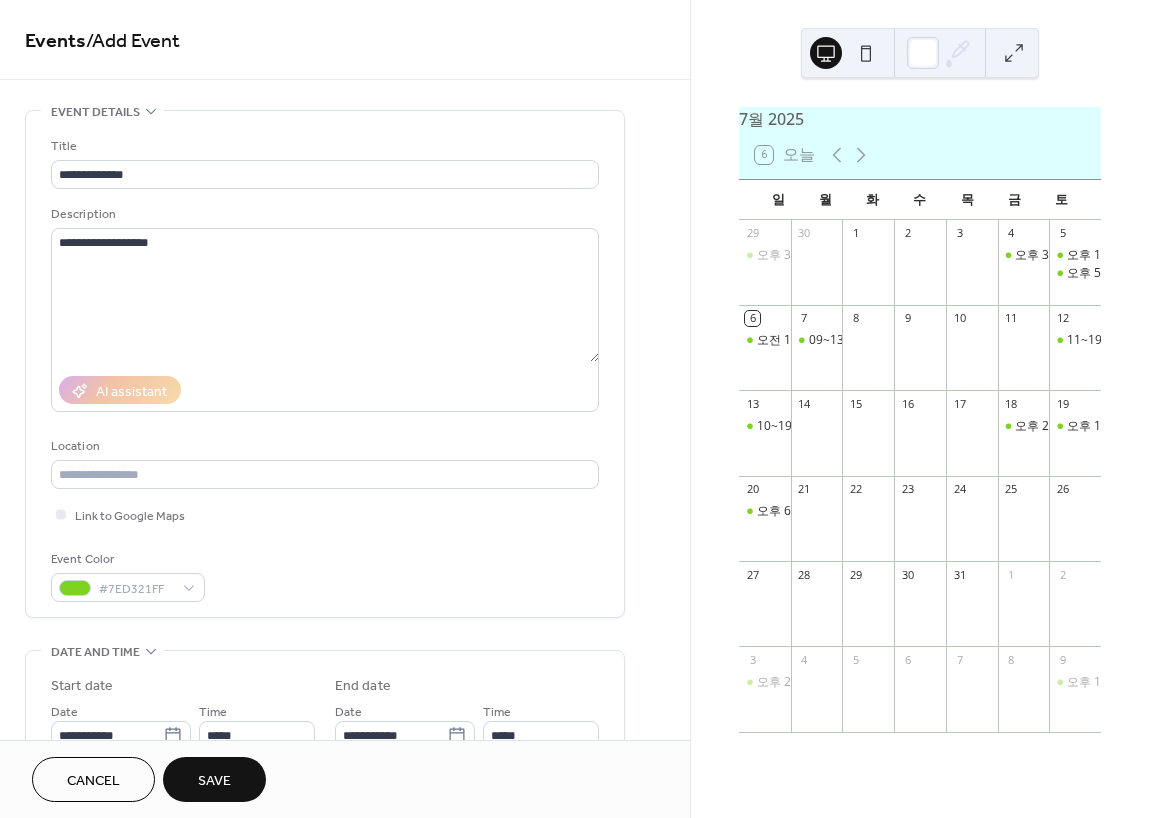 click on "Save" at bounding box center [214, 779] 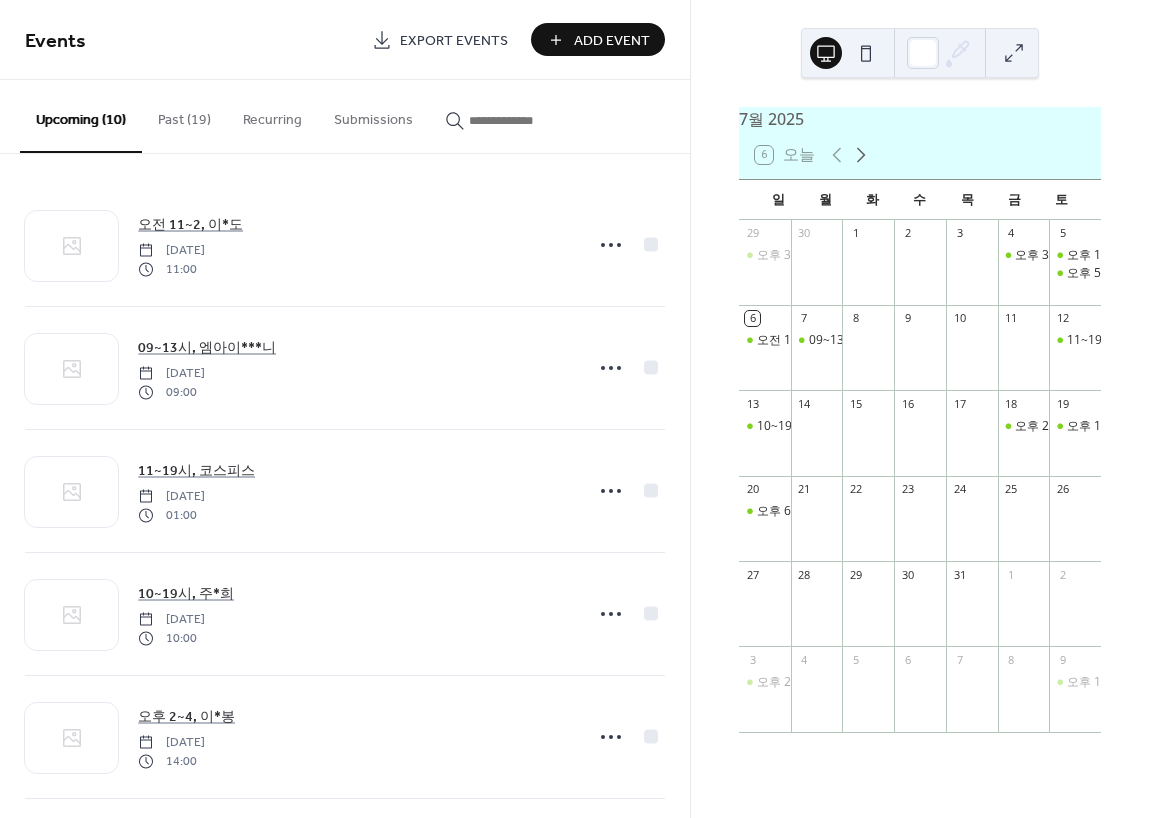 click 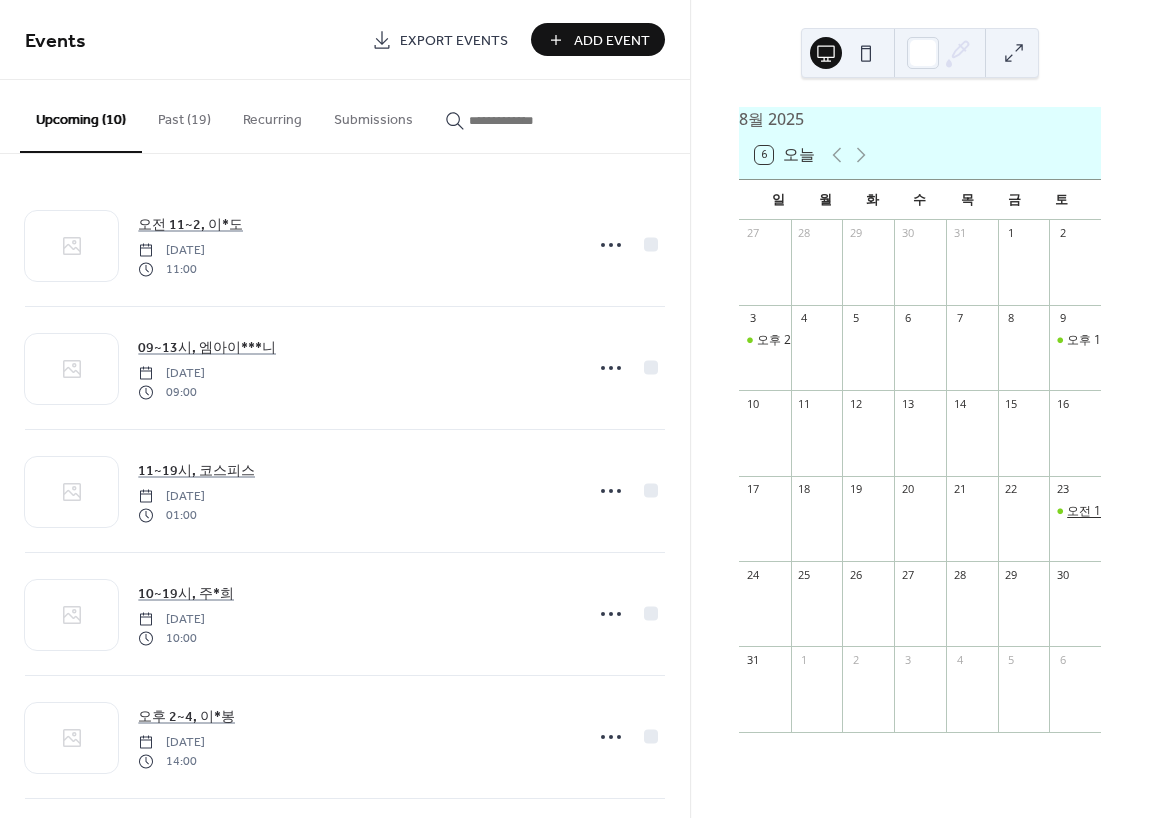 click on "오전 10~12, 공*진" at bounding box center (1116, 511) 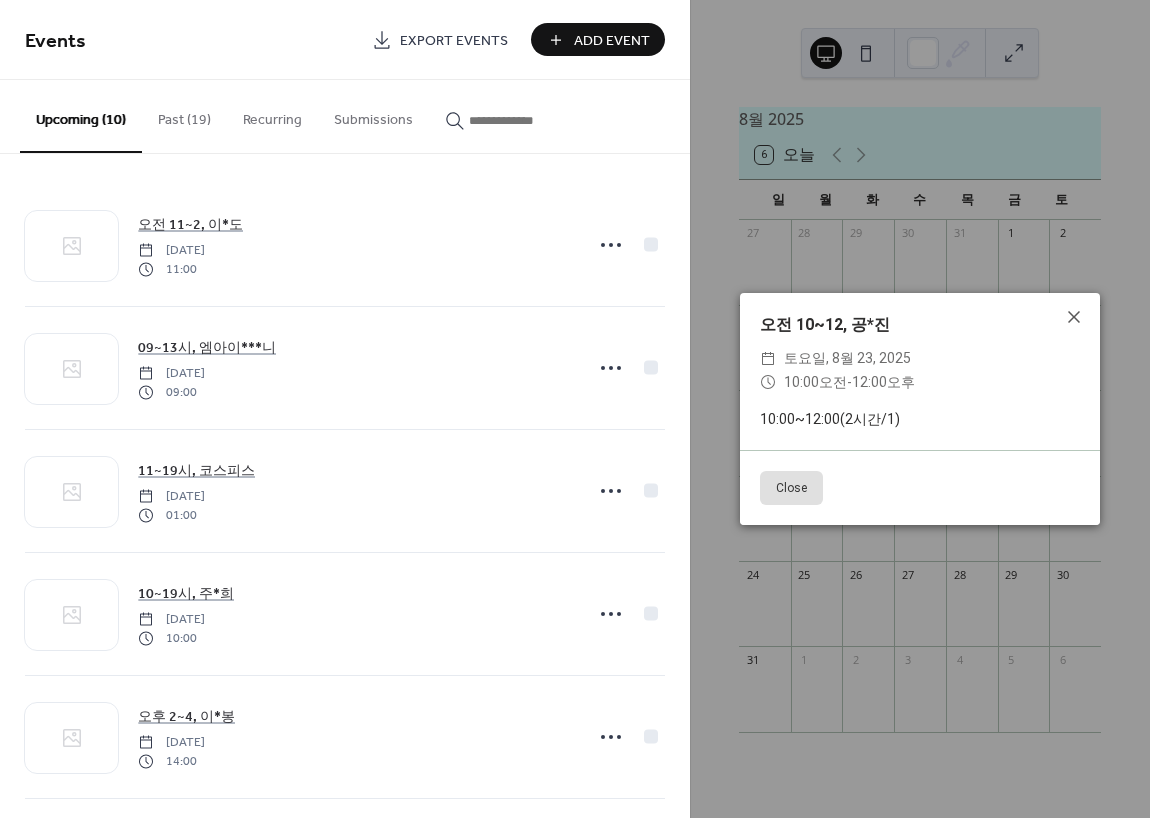 click on "Close" at bounding box center [791, 488] 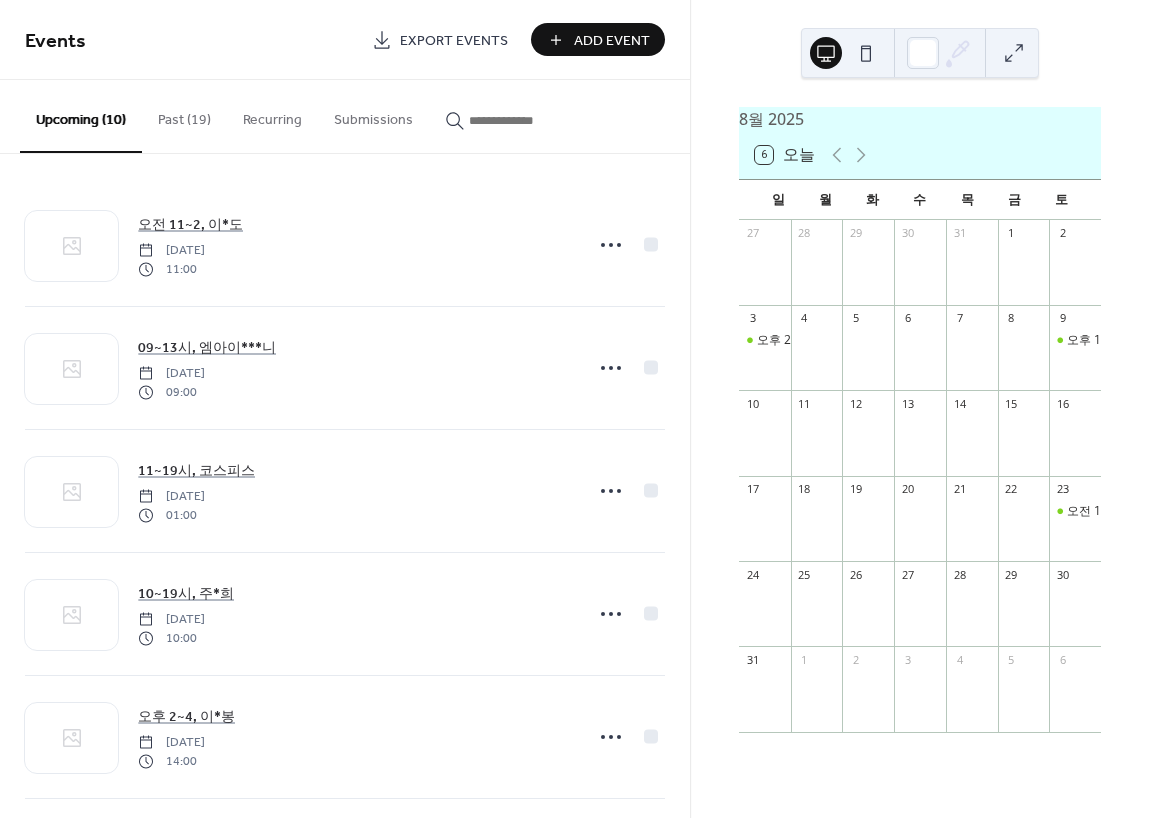 click on "Add Event" at bounding box center [612, 41] 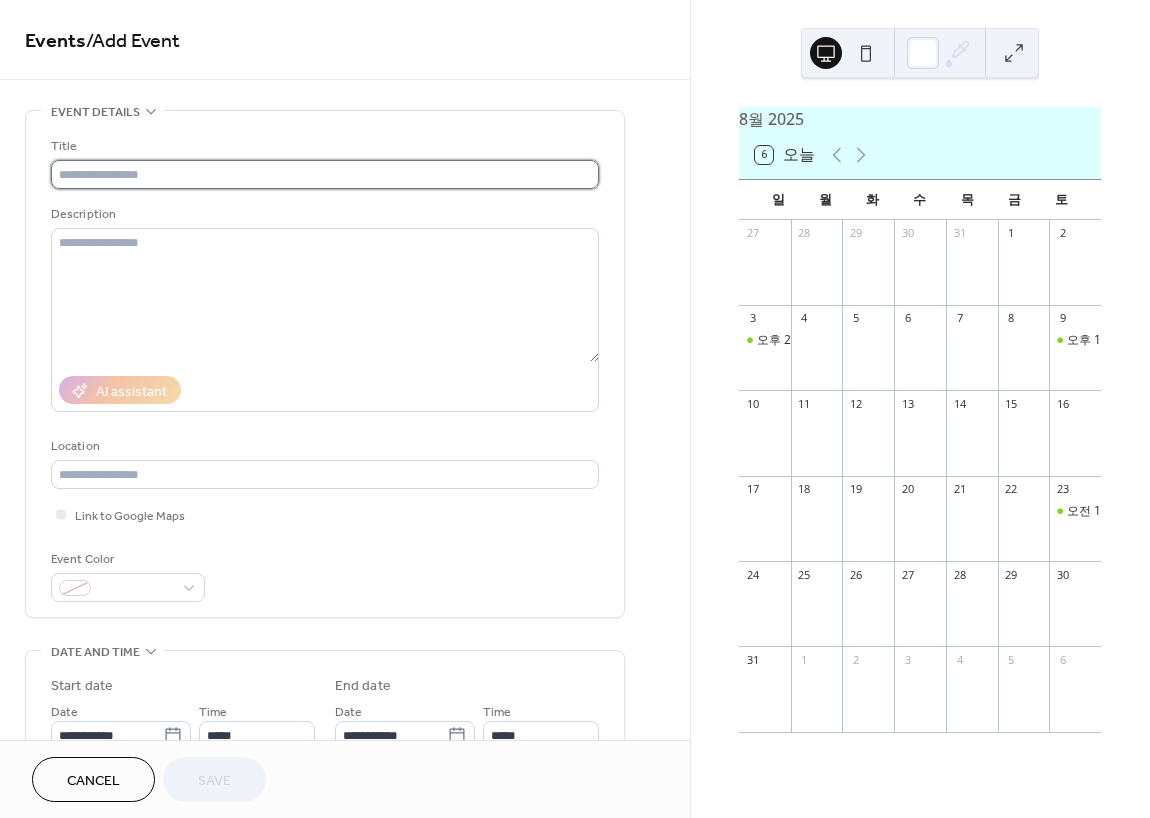 click at bounding box center [325, 174] 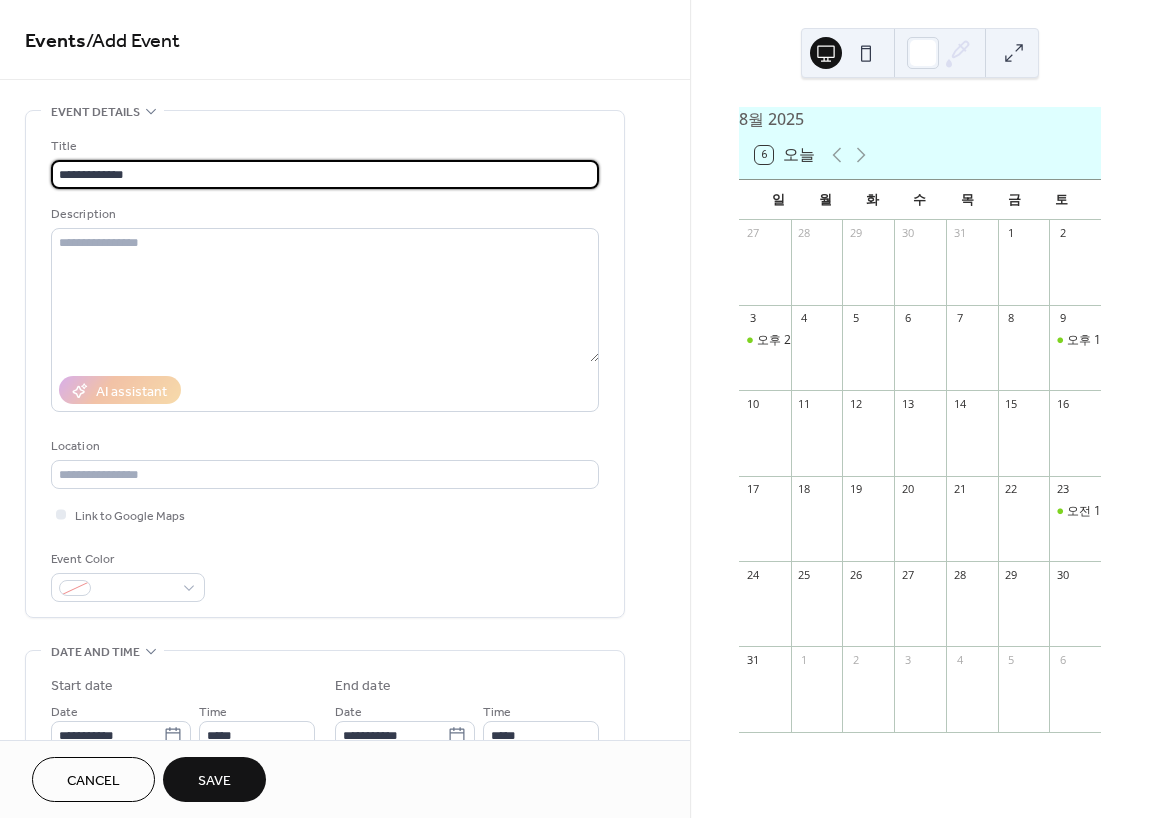 type on "**********" 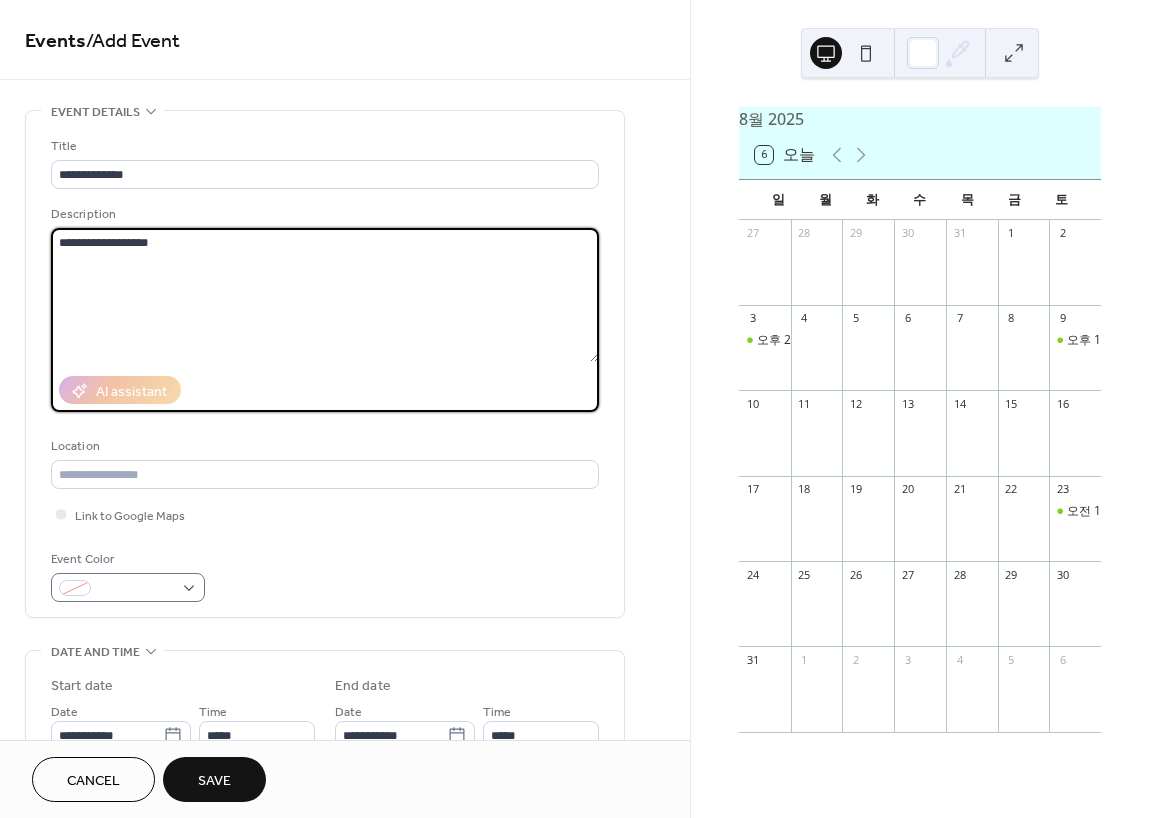 type on "**********" 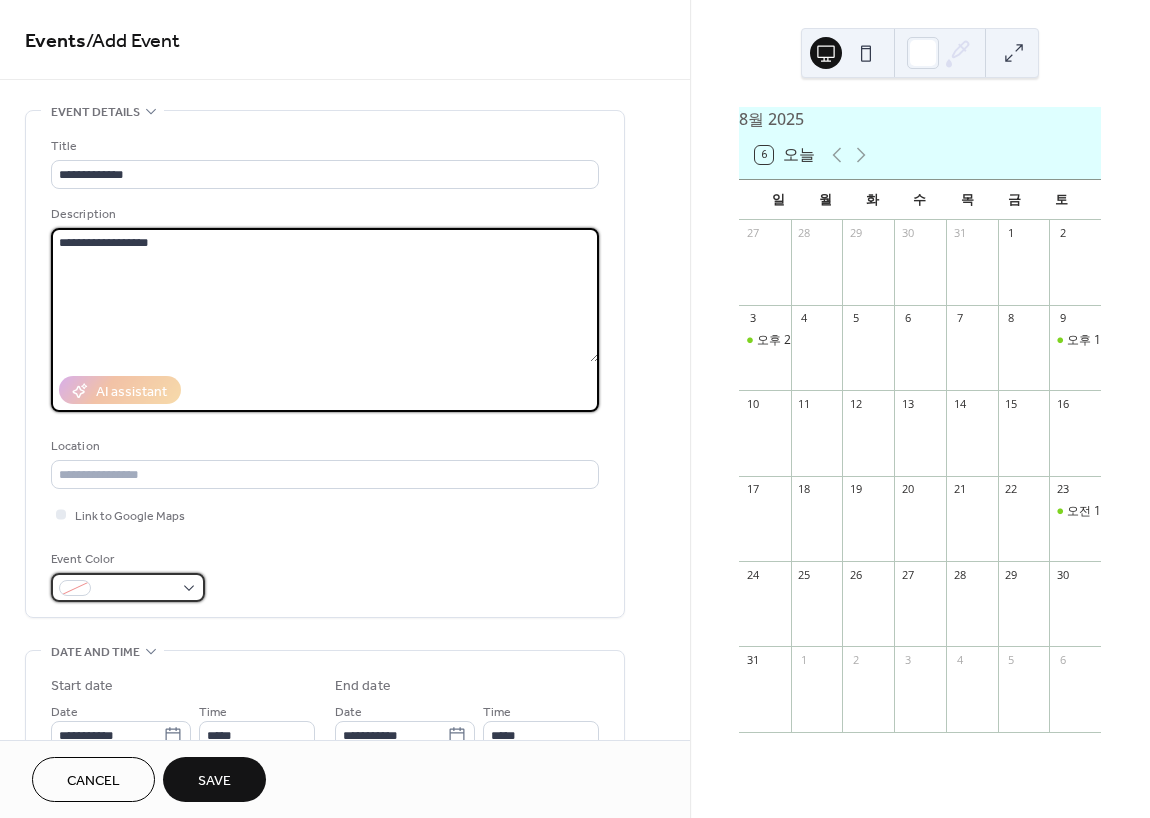 click at bounding box center (128, 587) 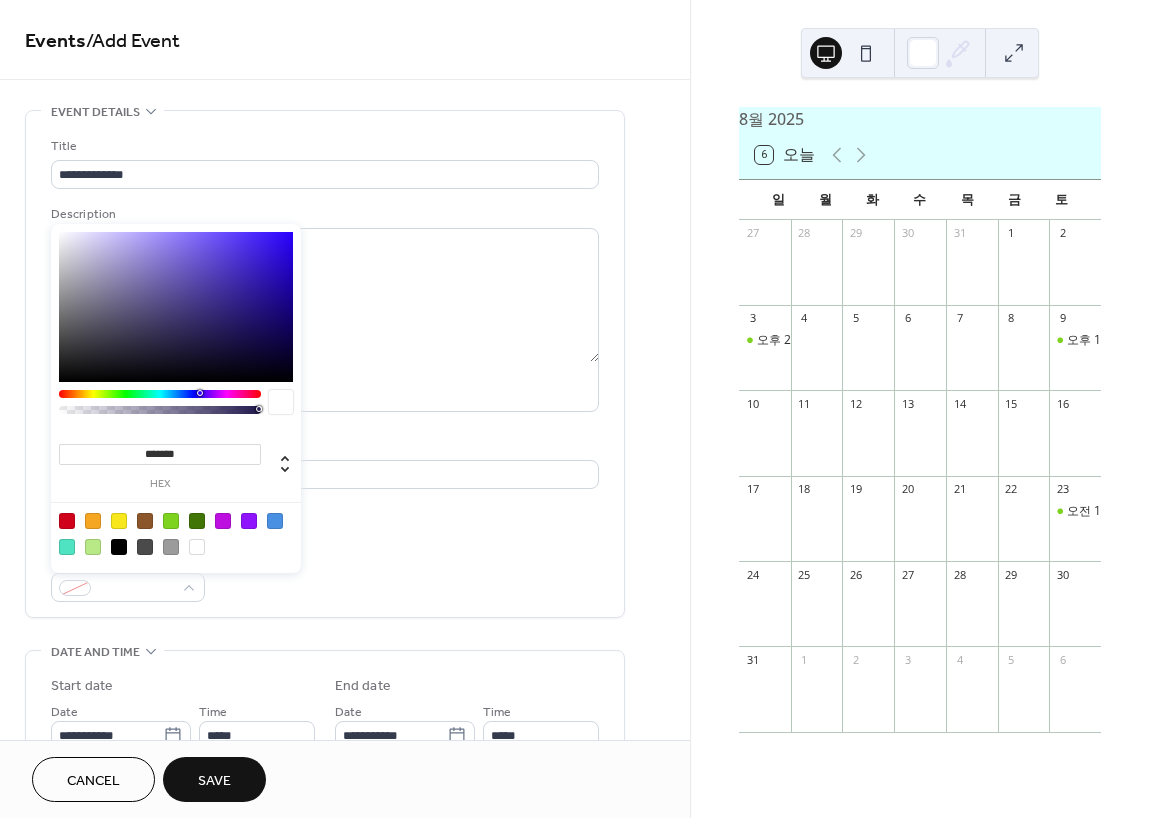 click at bounding box center (176, 533) 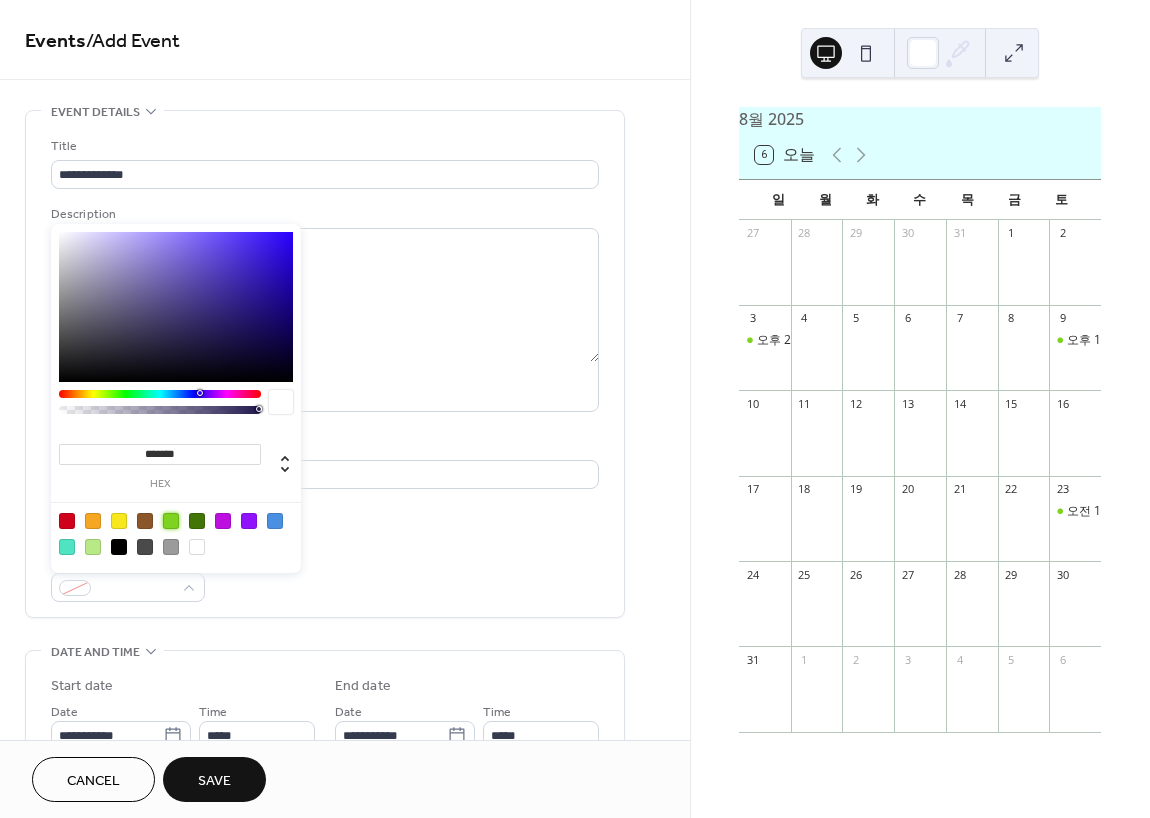 click at bounding box center [171, 521] 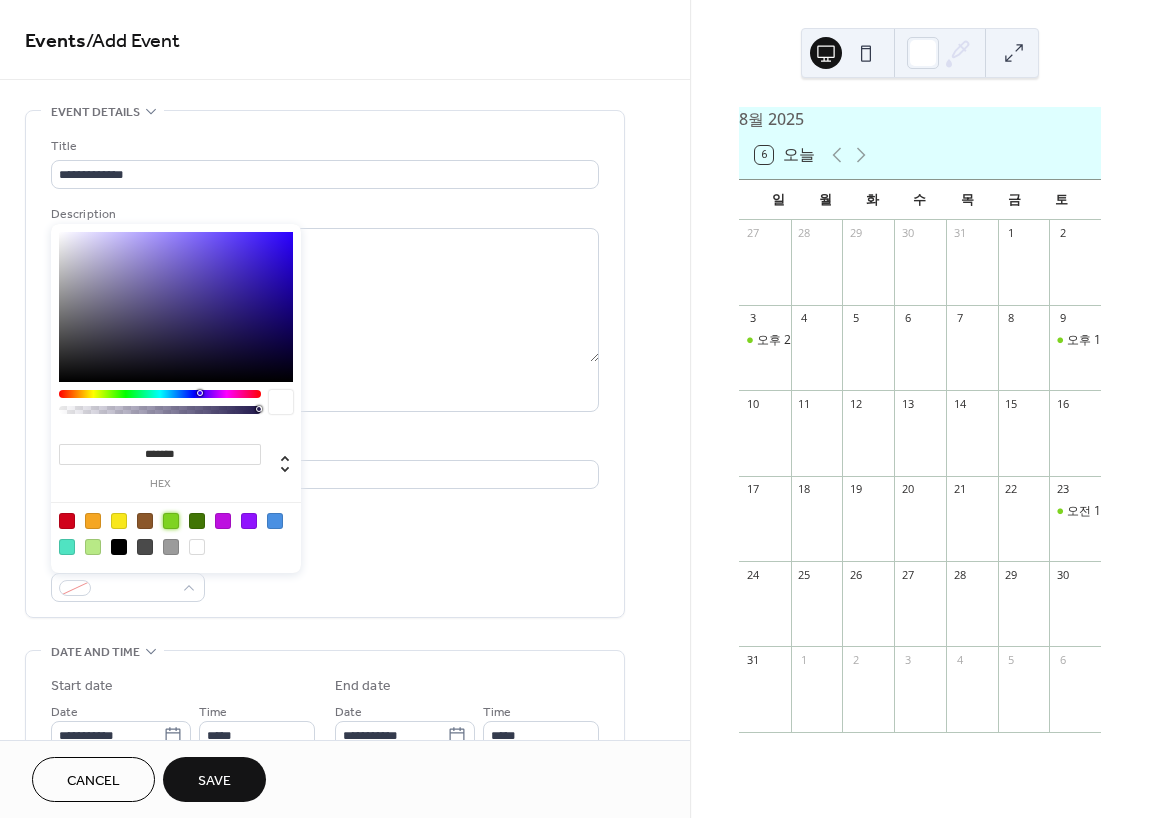 type on "*******" 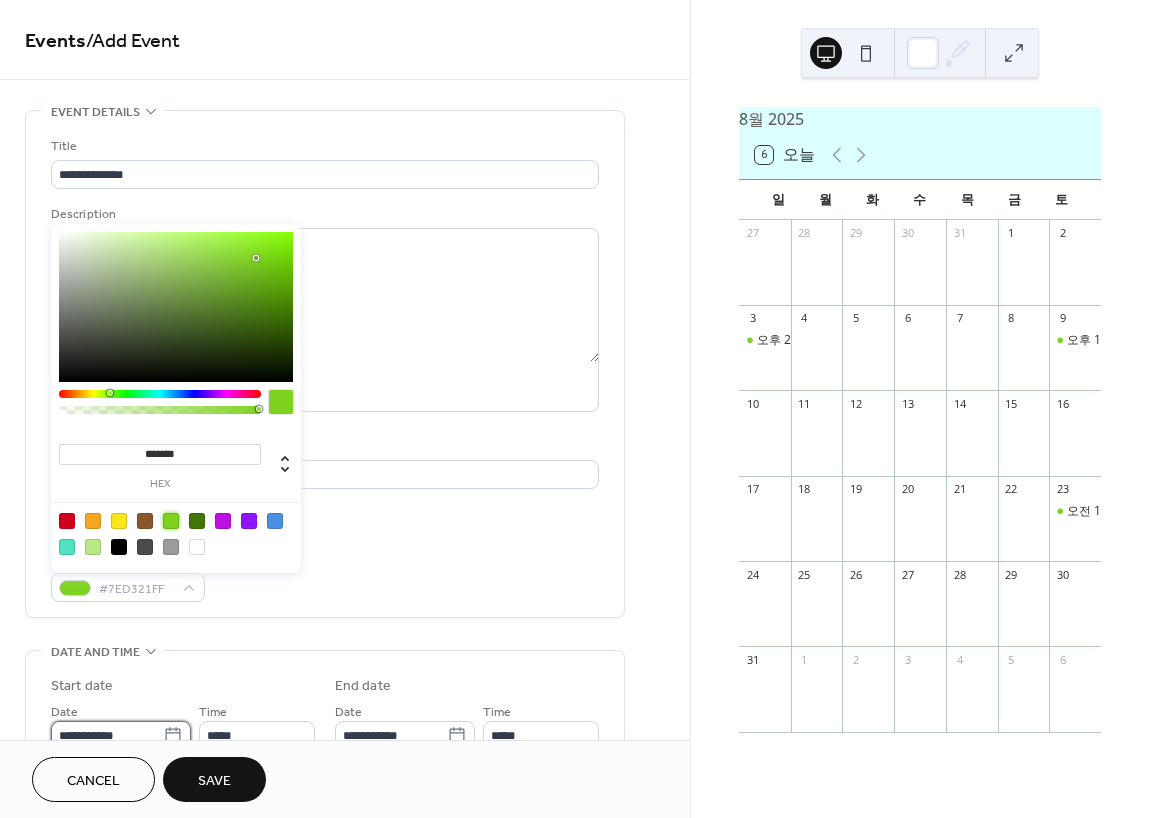 click on "**********" at bounding box center (107, 735) 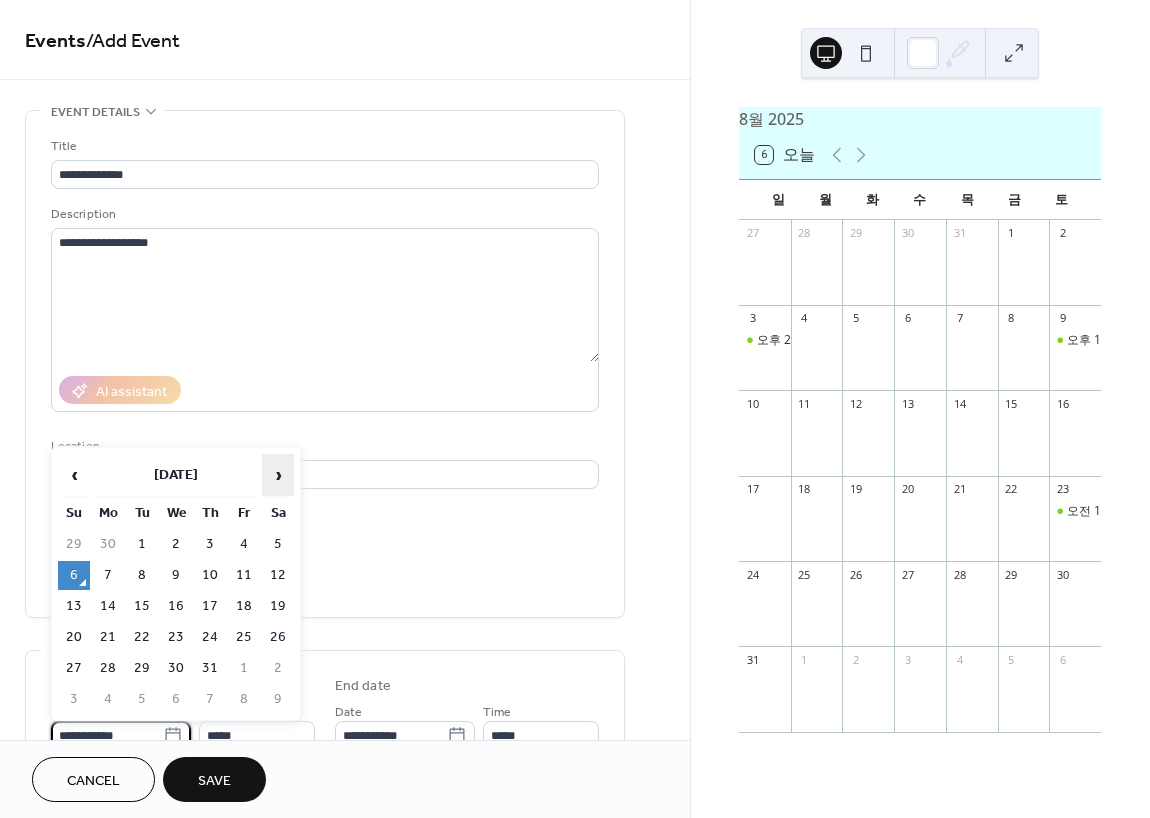 click on "›" at bounding box center [278, 475] 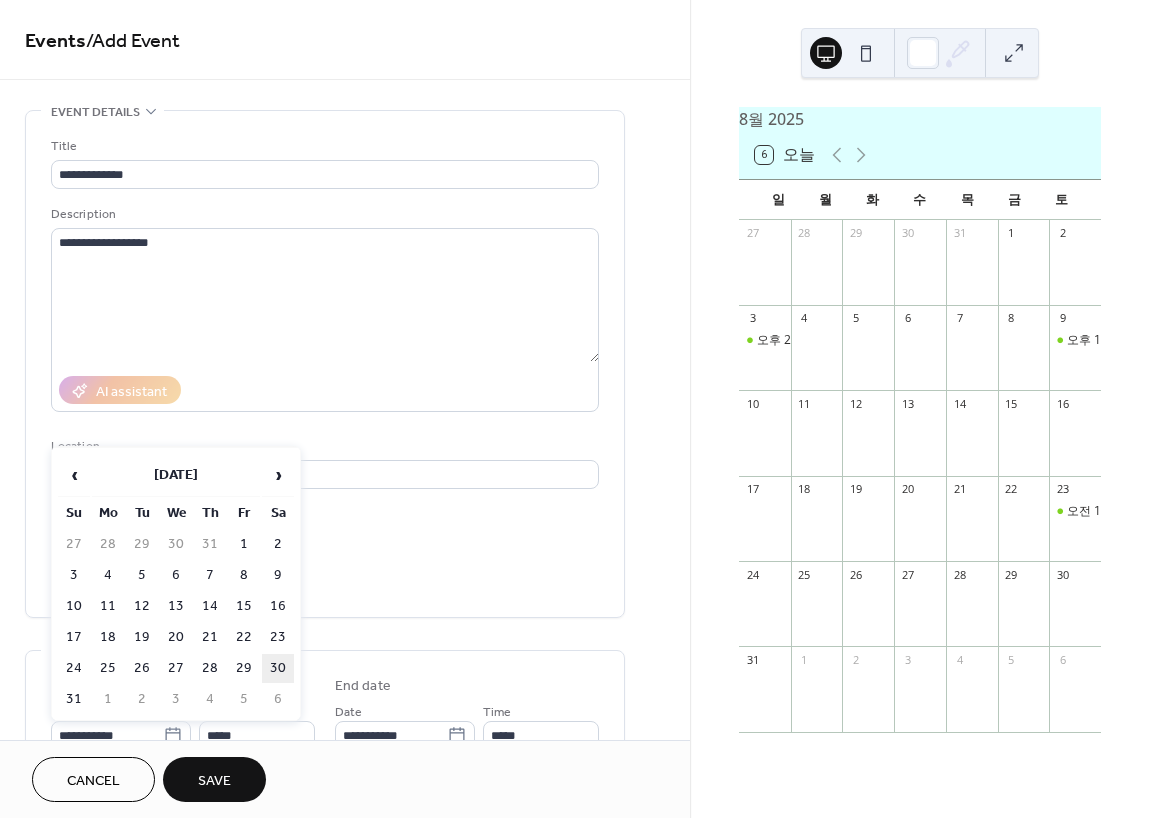 click on "30" at bounding box center (278, 668) 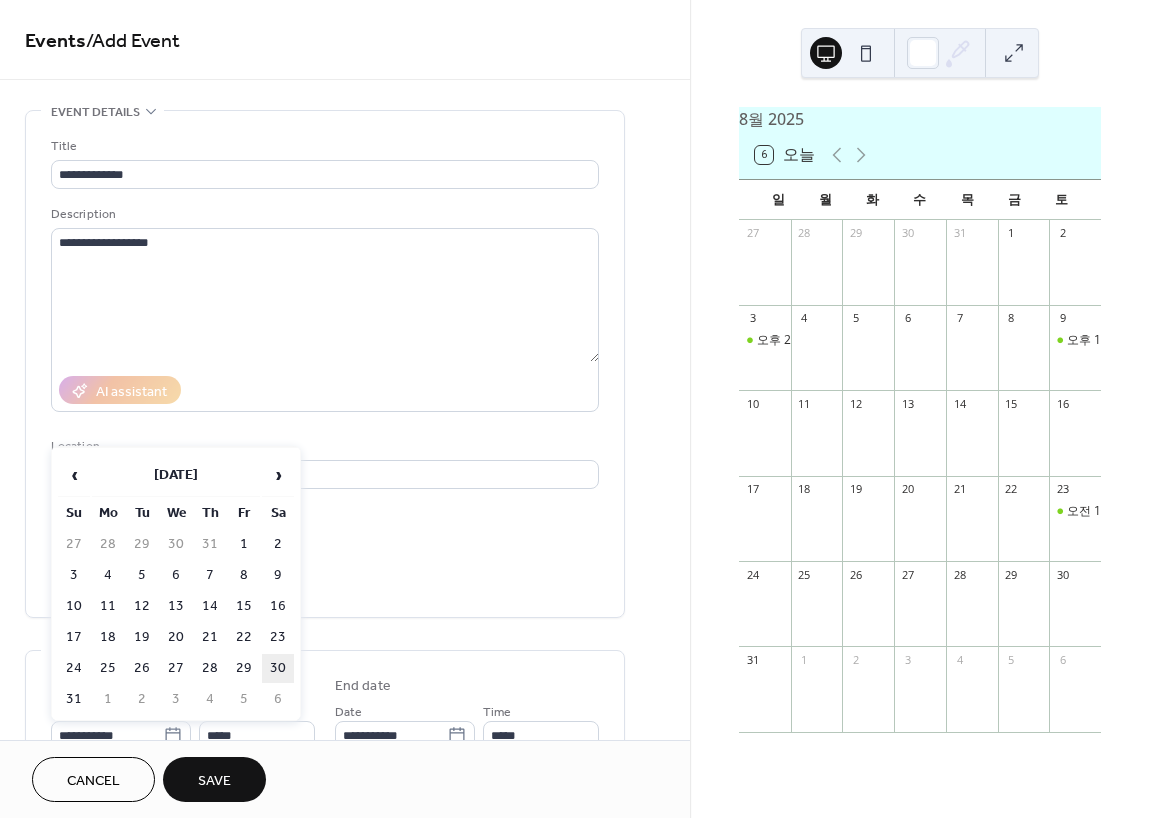 type on "**********" 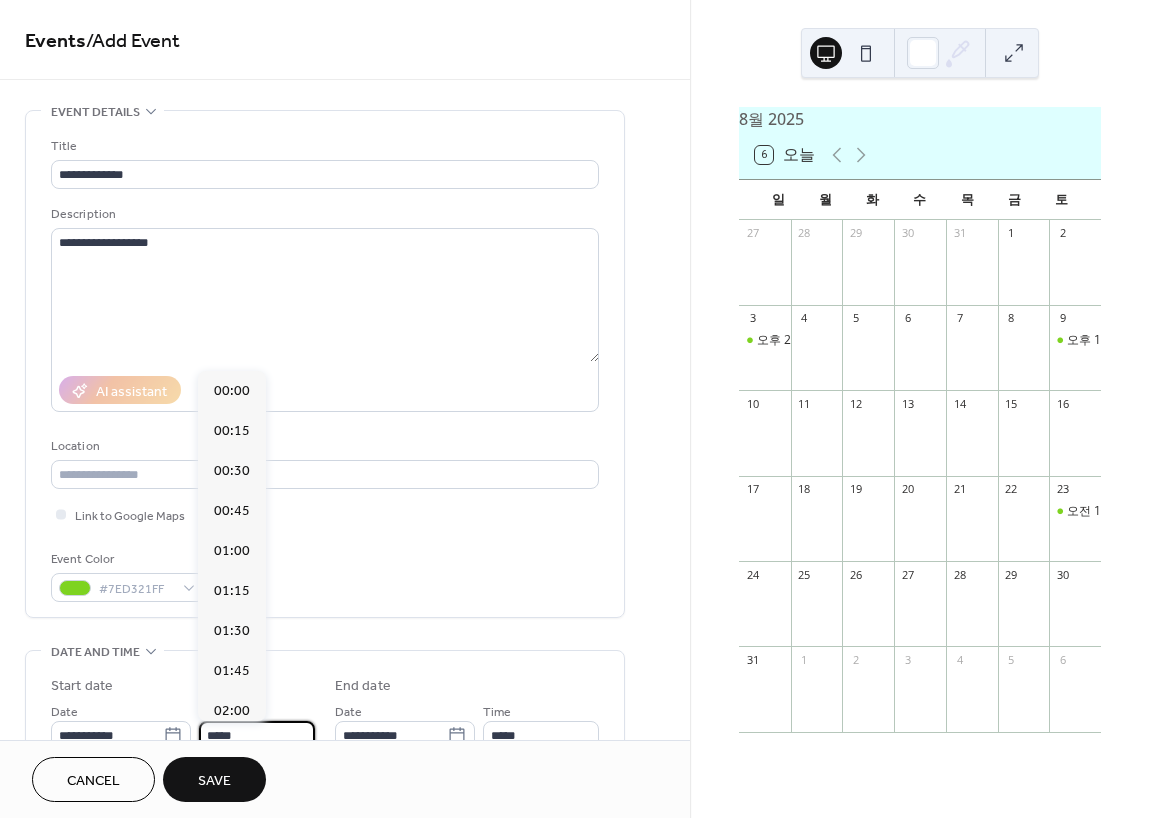 click on "*****" at bounding box center [257, 735] 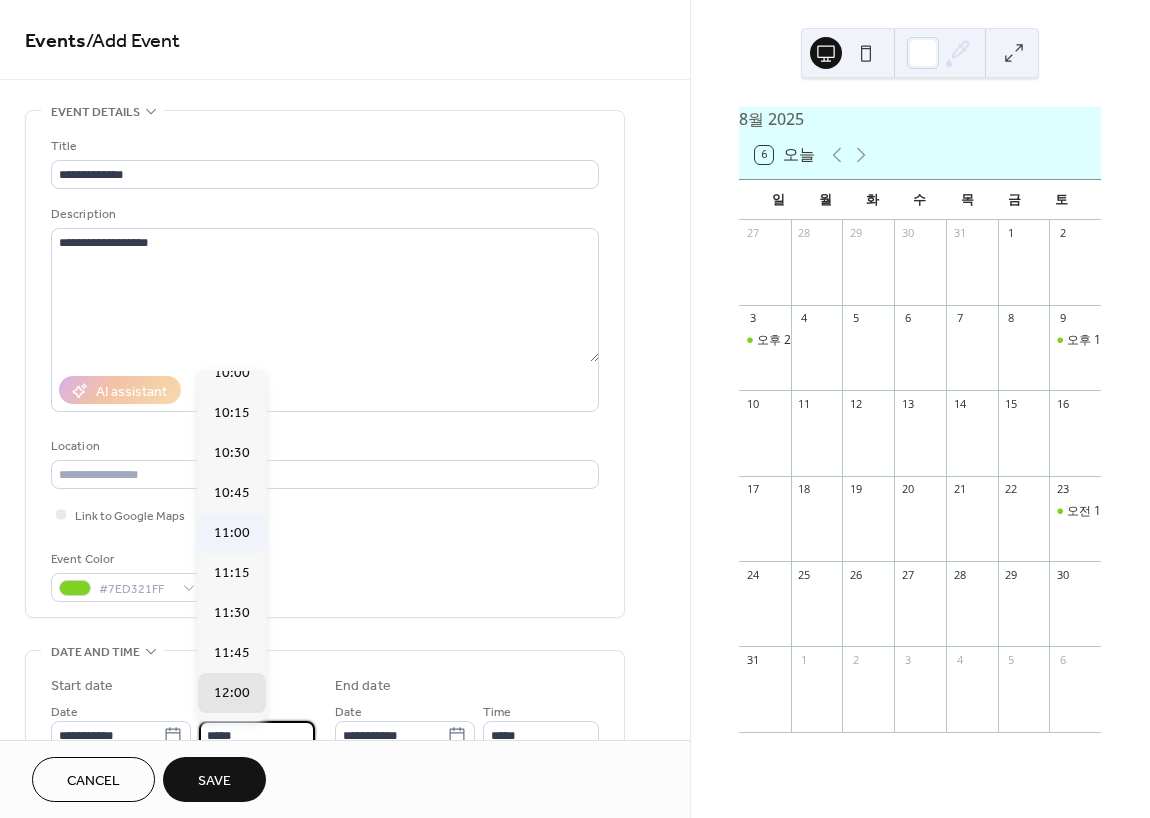 scroll, scrollTop: 1568, scrollLeft: 0, axis: vertical 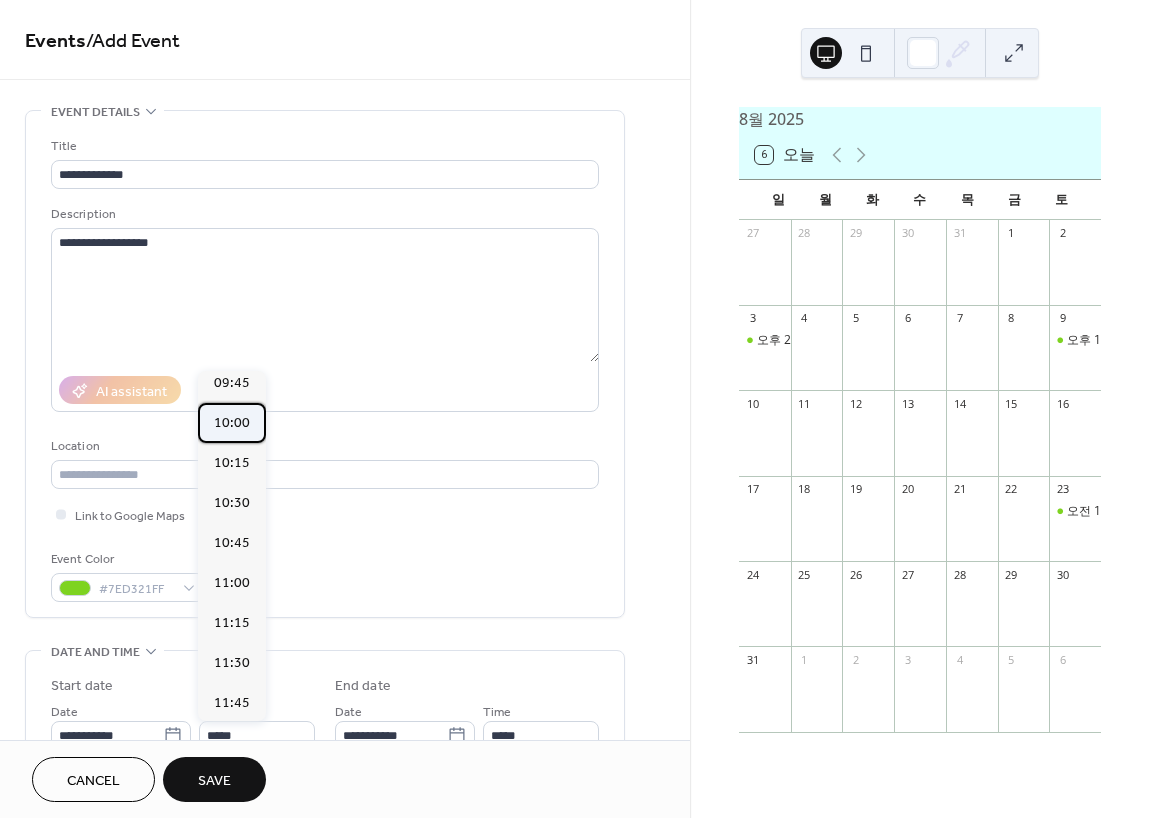 click on "10:00" at bounding box center [232, 423] 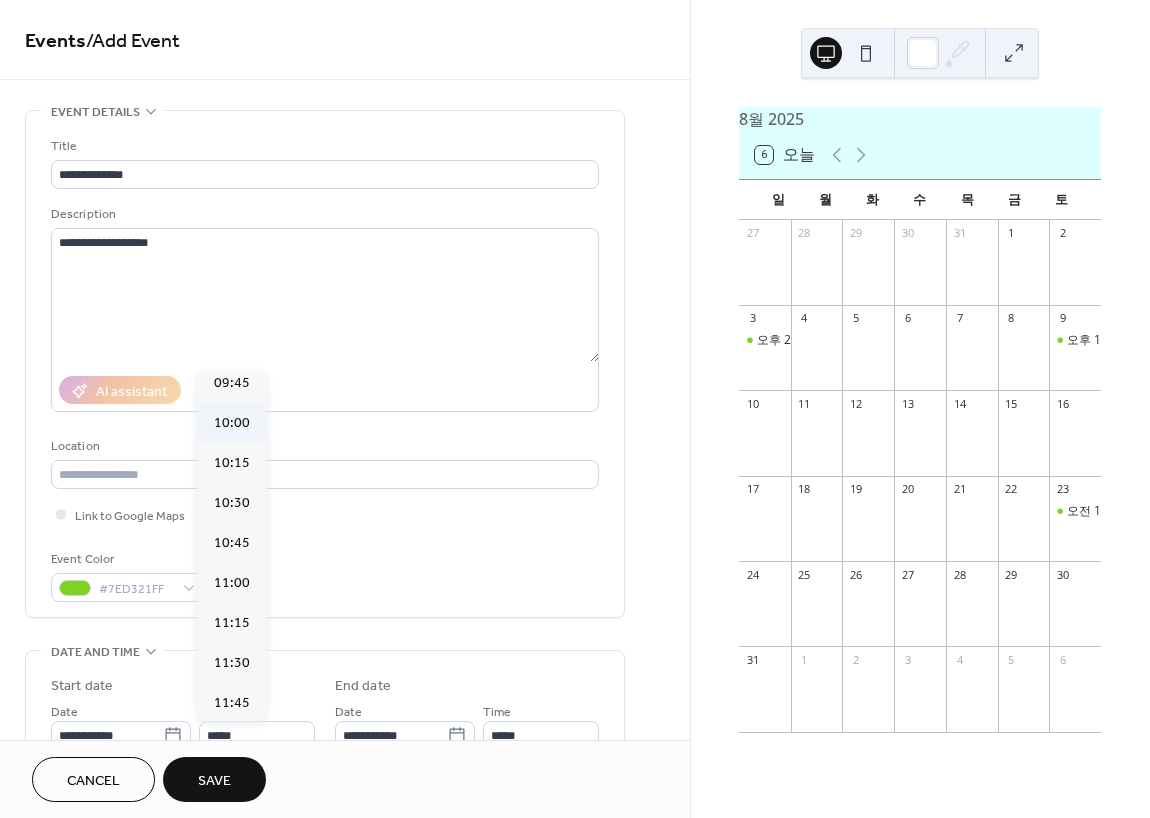 type on "*****" 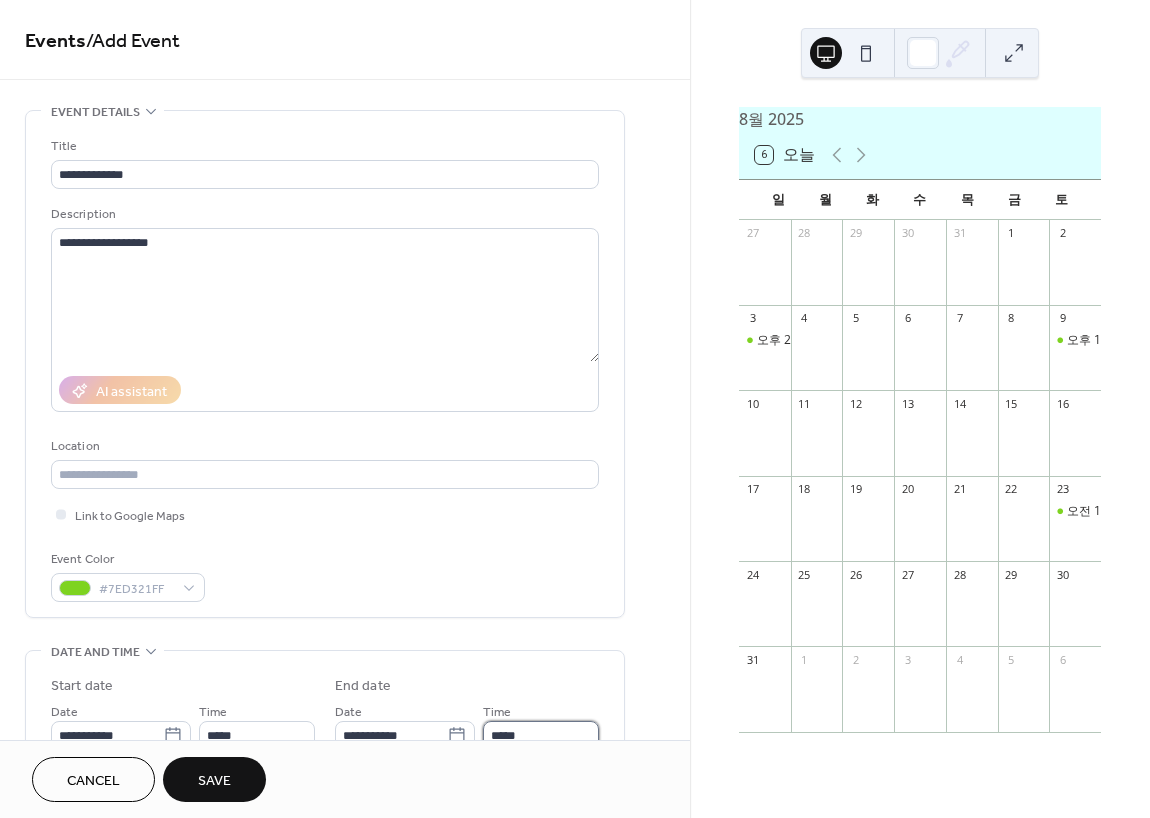 click on "*****" at bounding box center (541, 735) 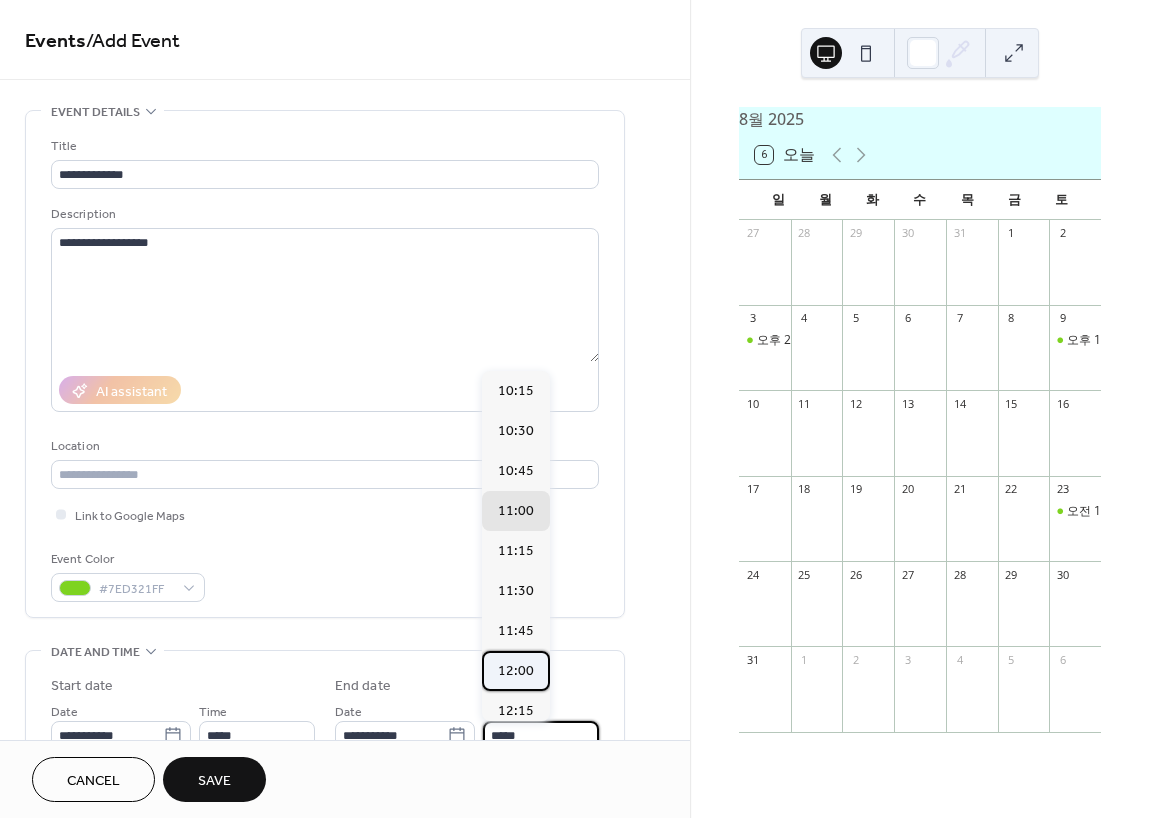 click on "12:00" at bounding box center [516, 671] 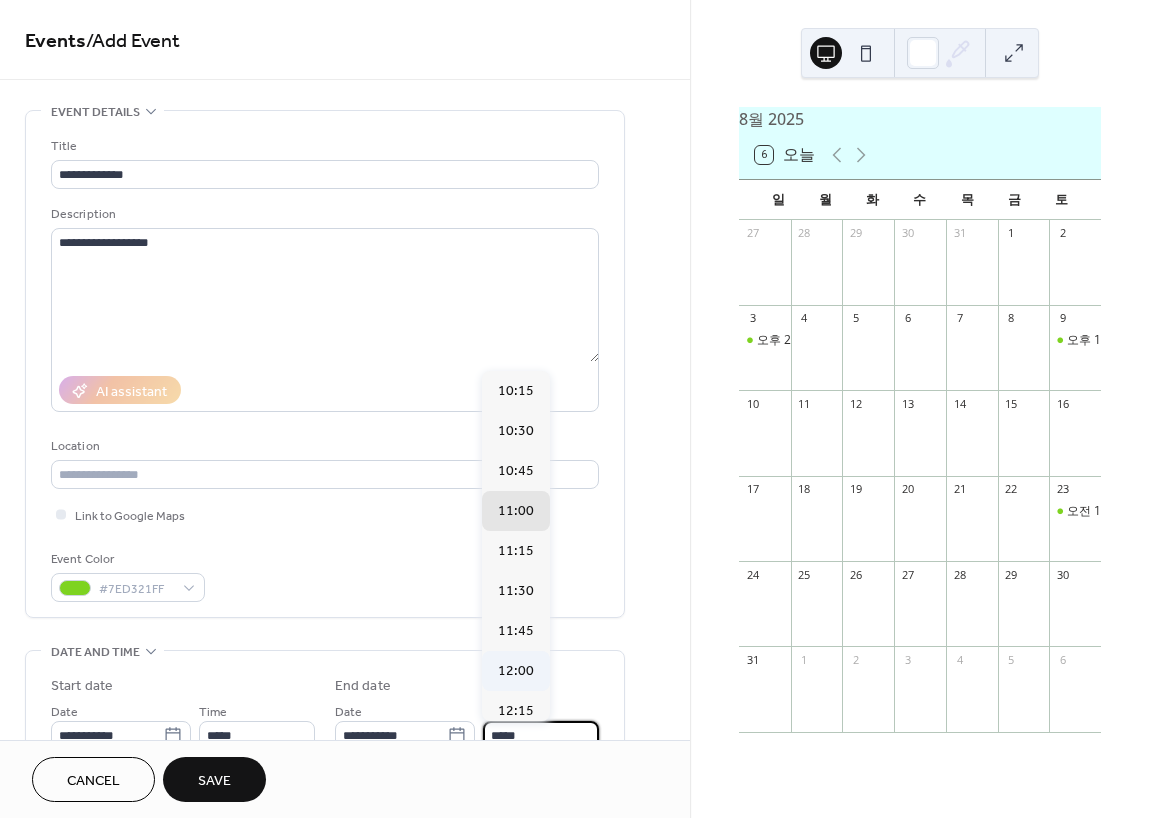 type on "*****" 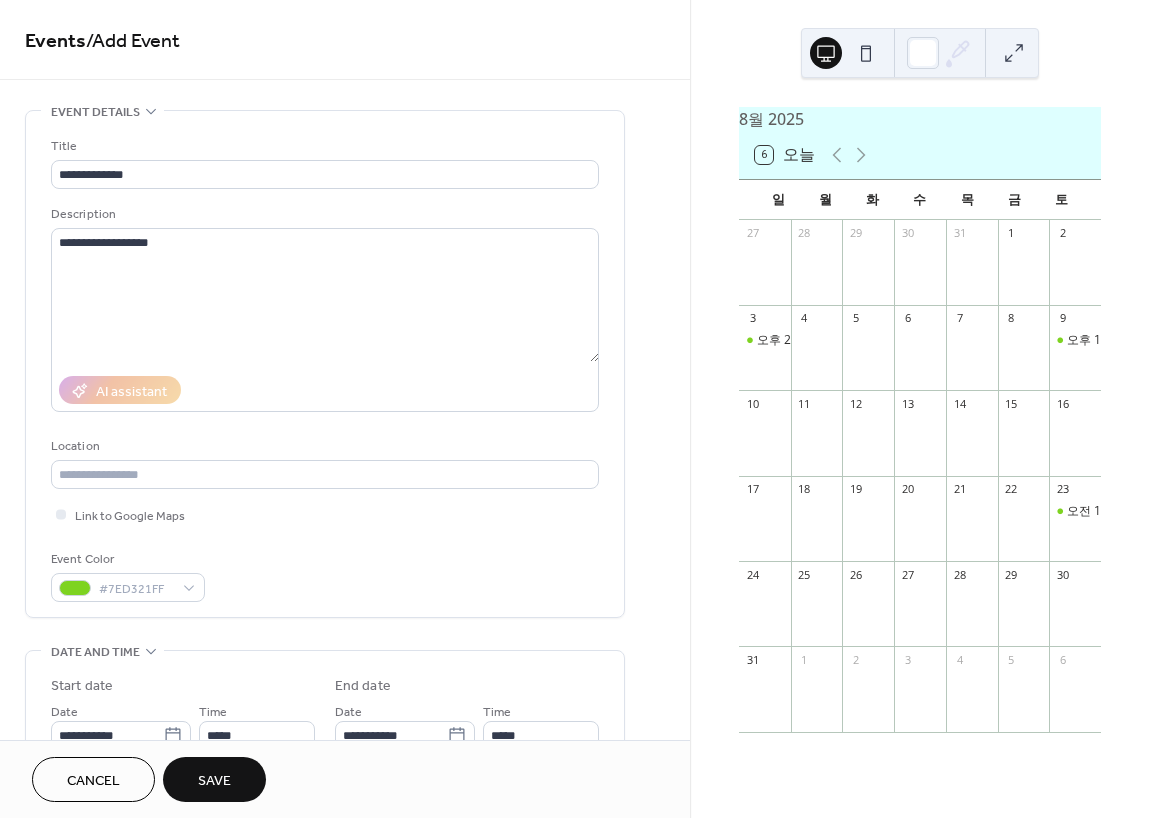 click on "Save" at bounding box center (214, 781) 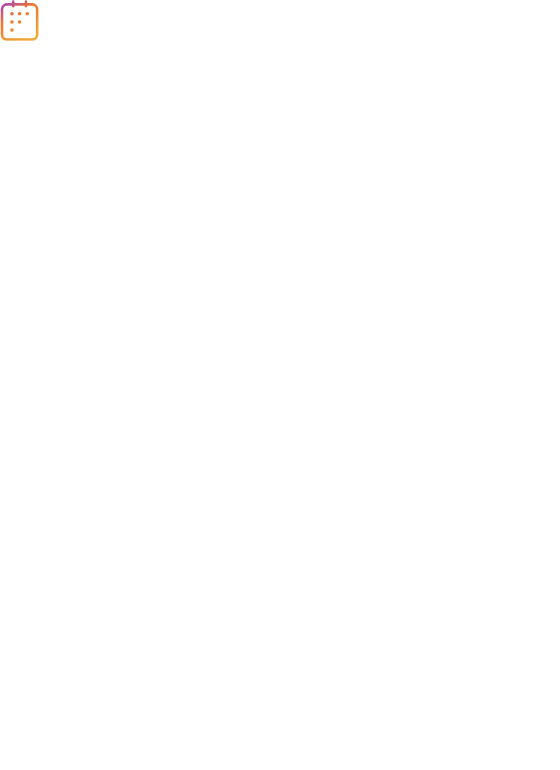 scroll, scrollTop: 0, scrollLeft: 0, axis: both 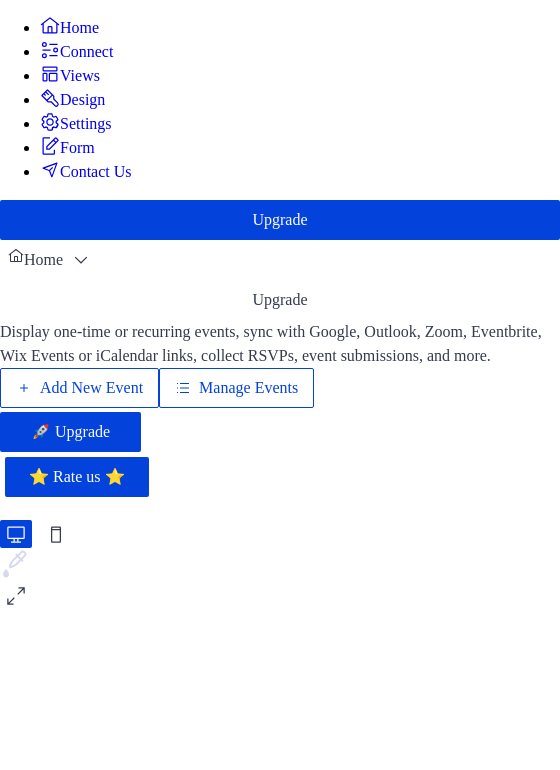 click on "Add New Event" at bounding box center [91, 388] 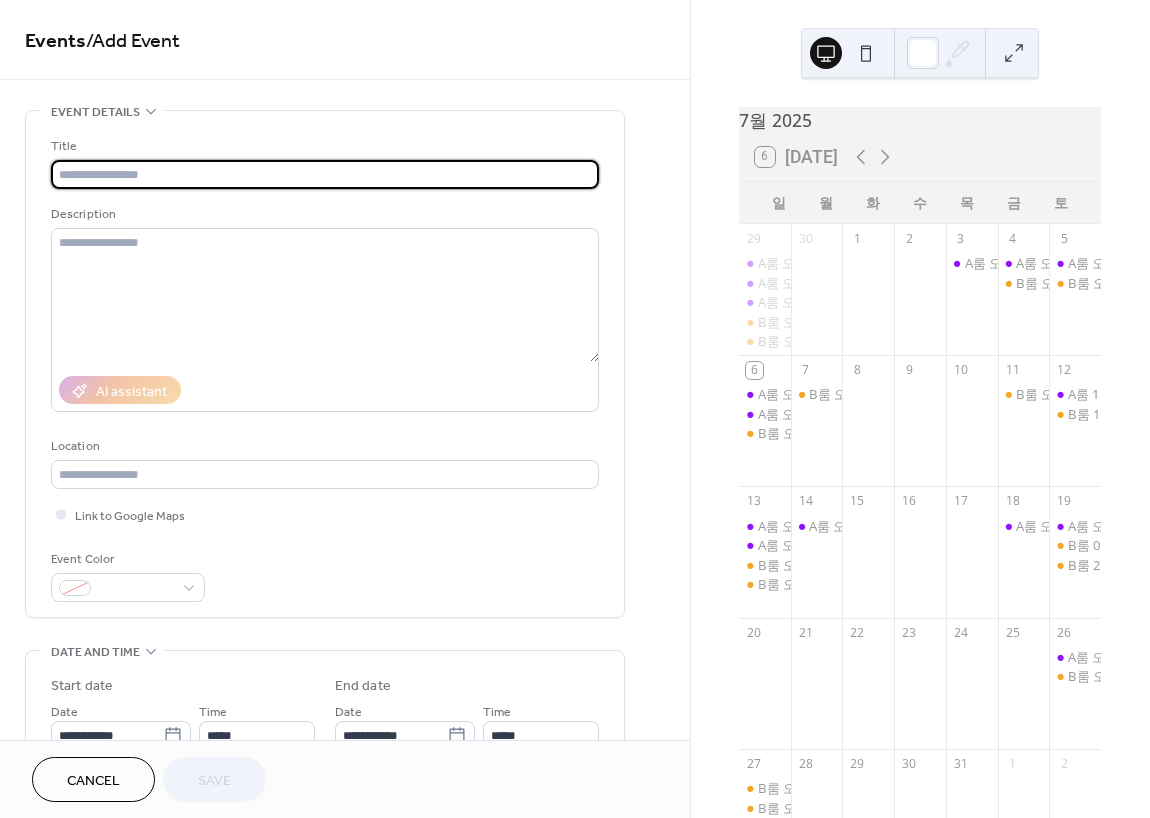 scroll, scrollTop: 0, scrollLeft: 0, axis: both 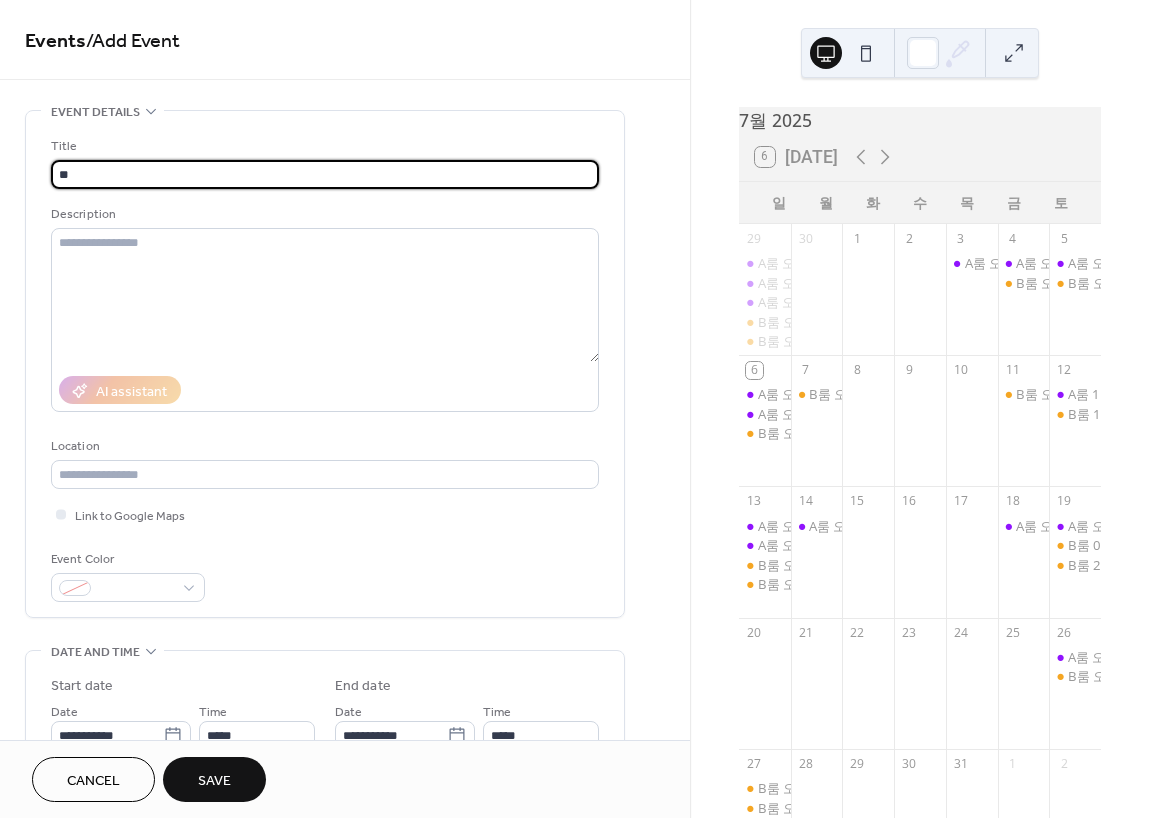 type on "*" 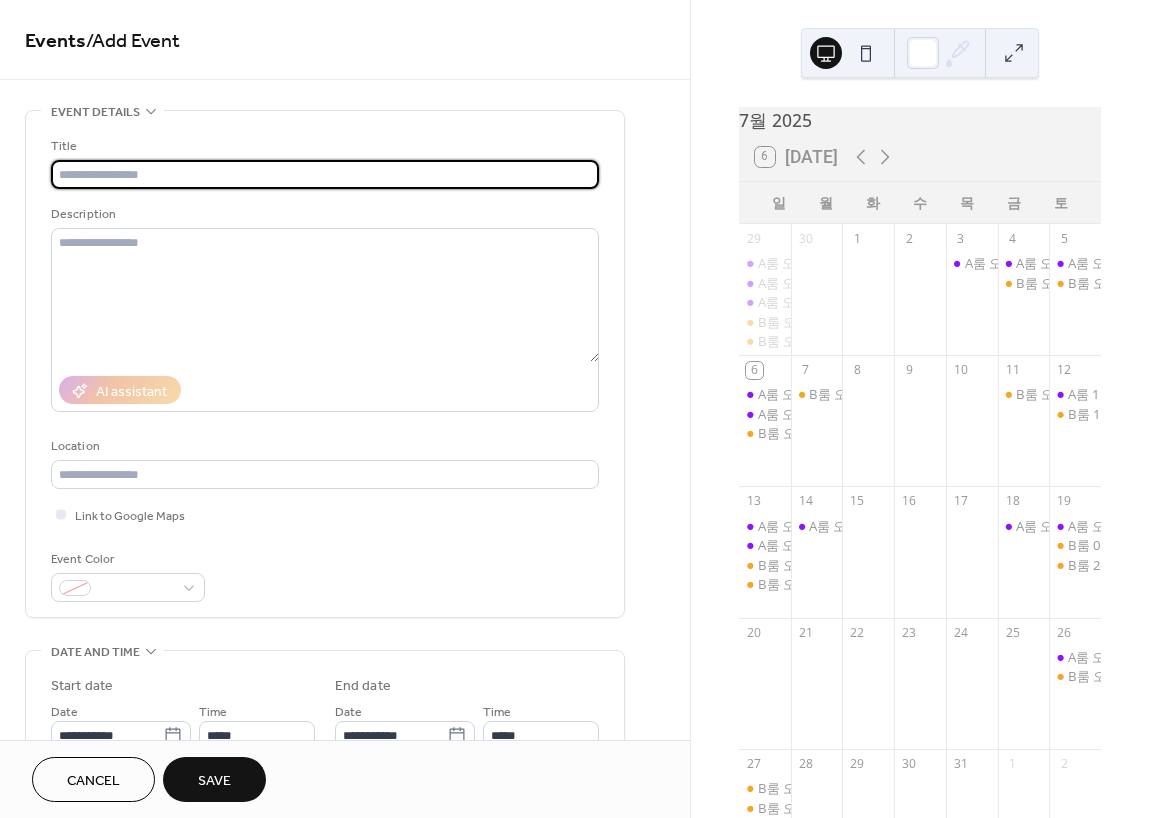 type on "*" 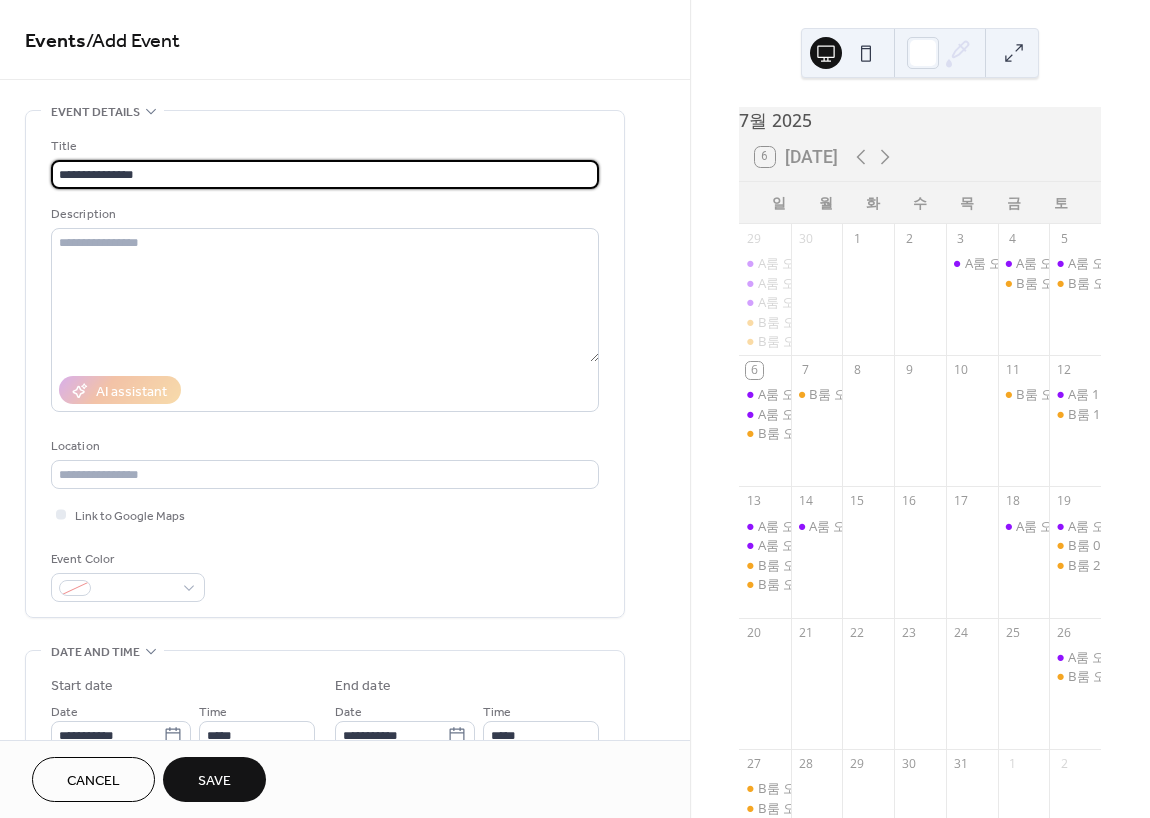 type on "**********" 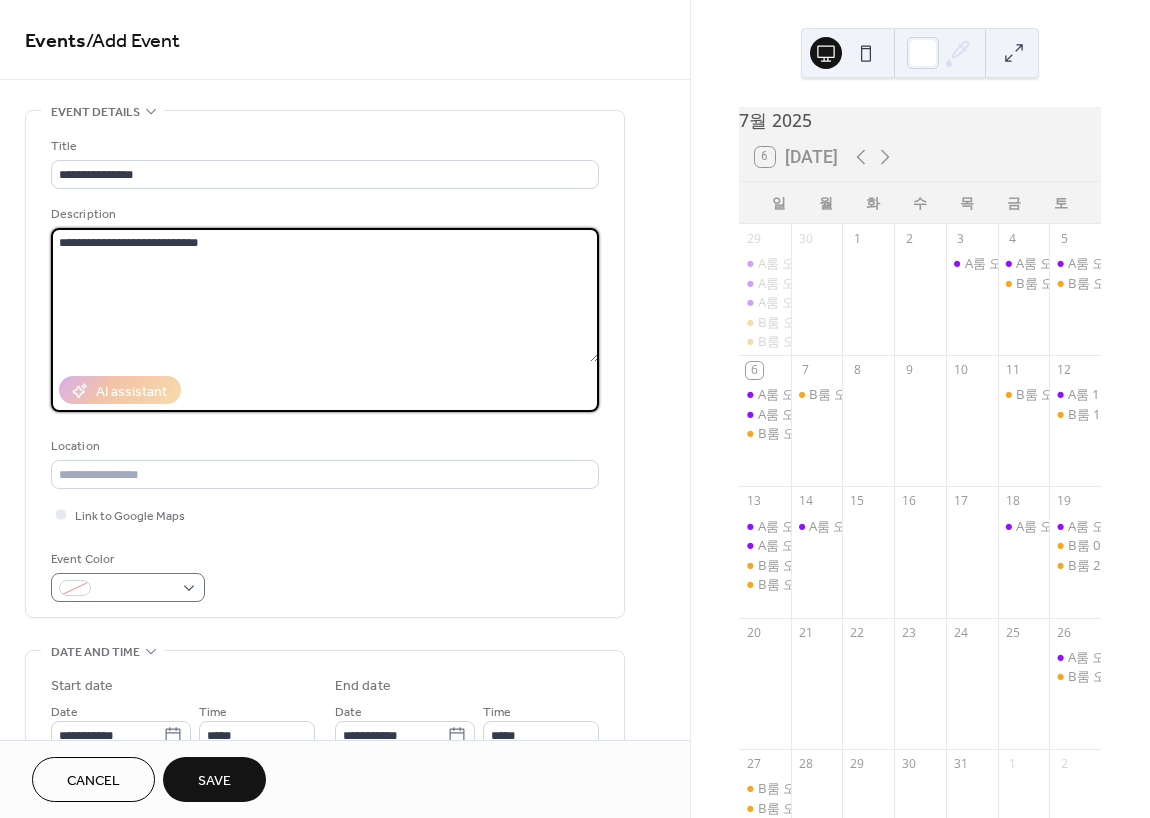 type on "**********" 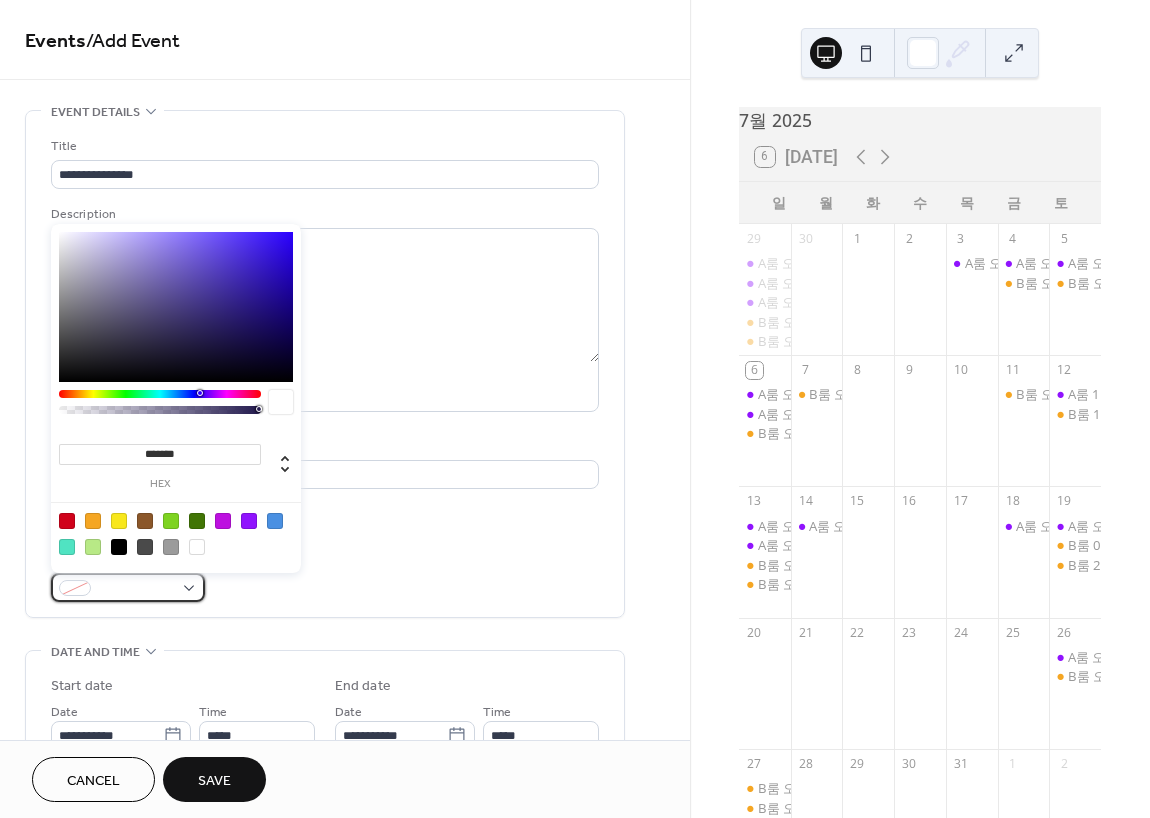 click at bounding box center [136, 589] 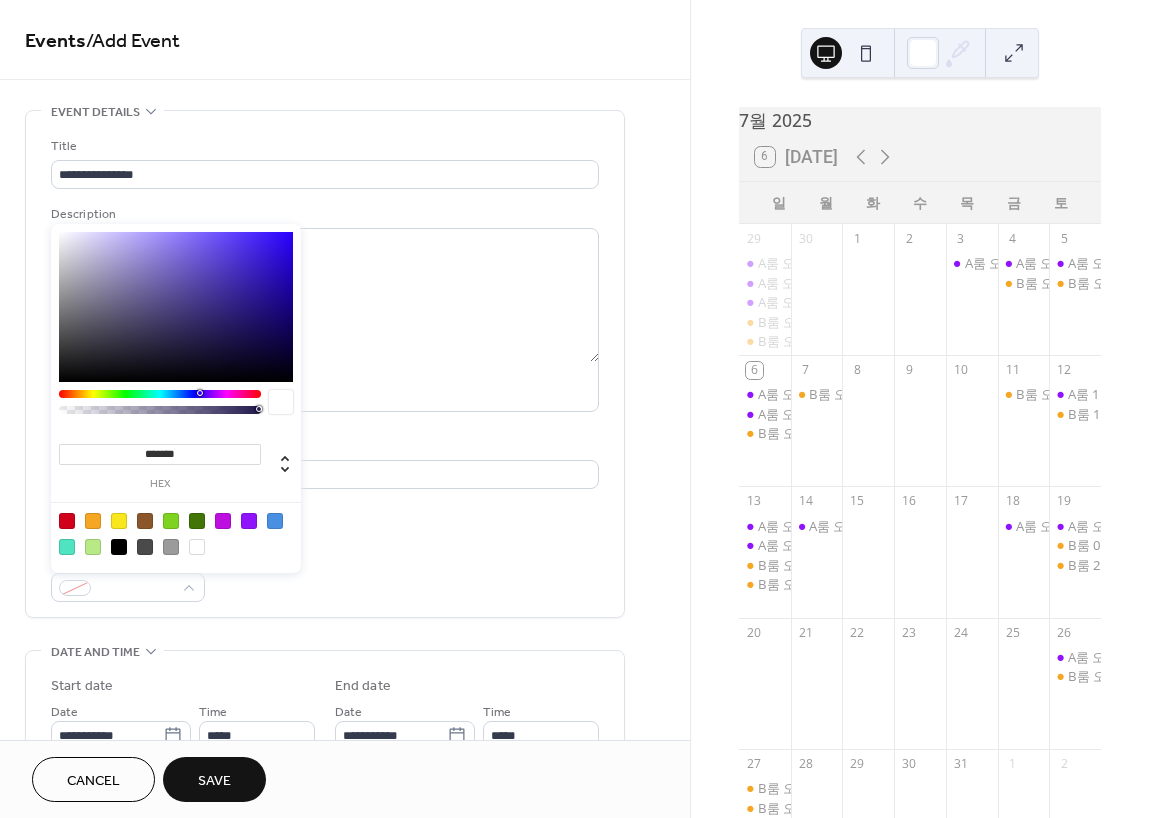 click at bounding box center [93, 521] 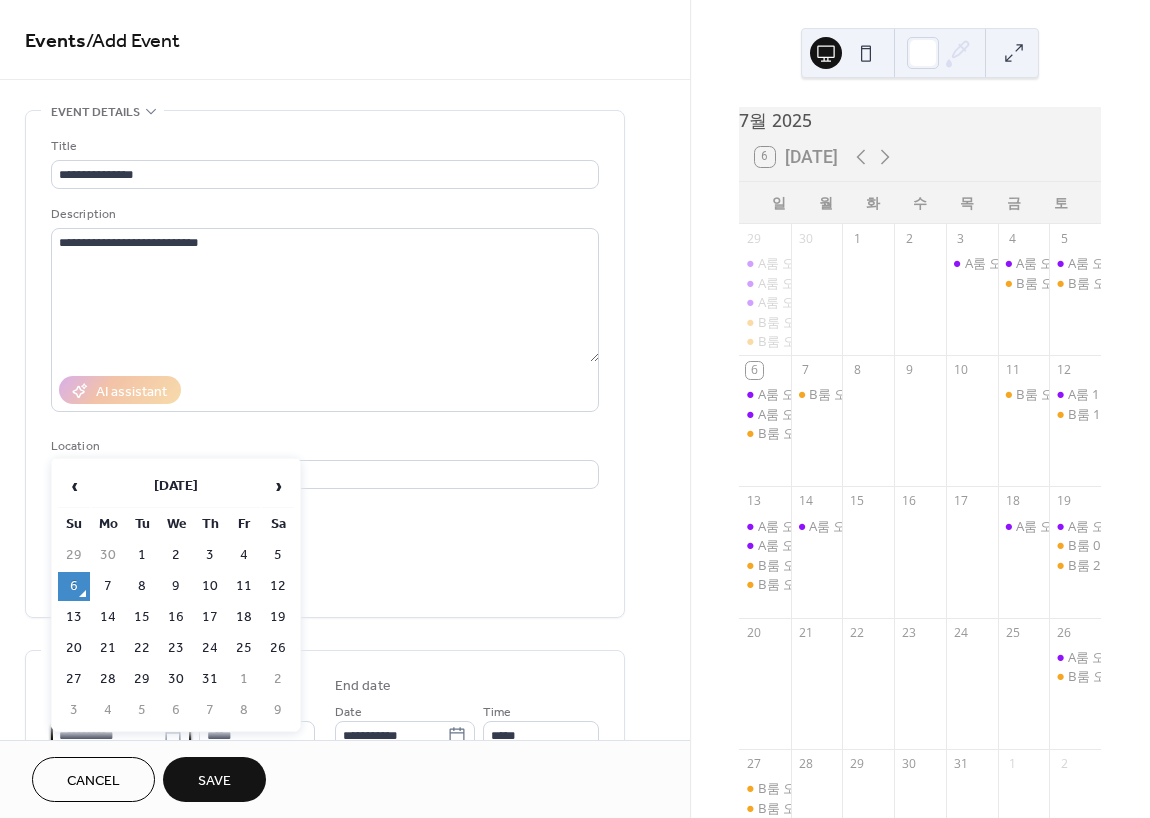click on "**********" at bounding box center [107, 735] 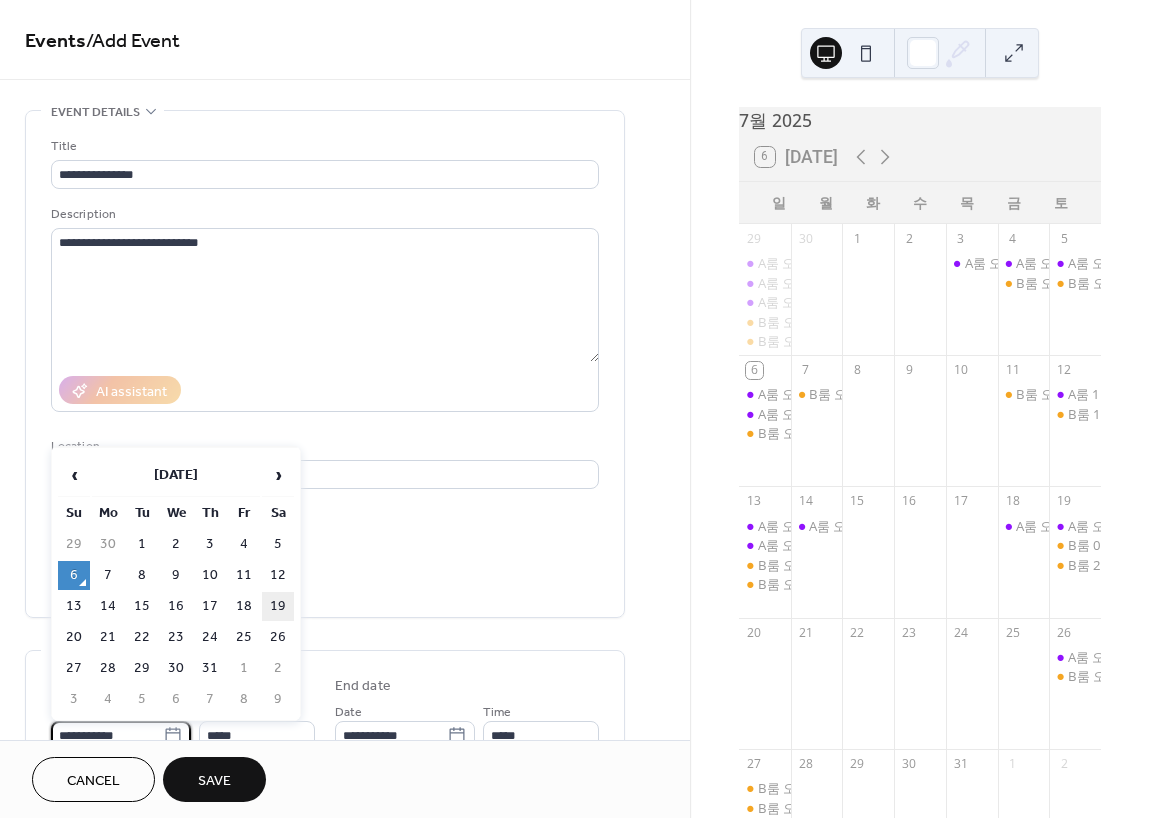 click on "19" at bounding box center [278, 606] 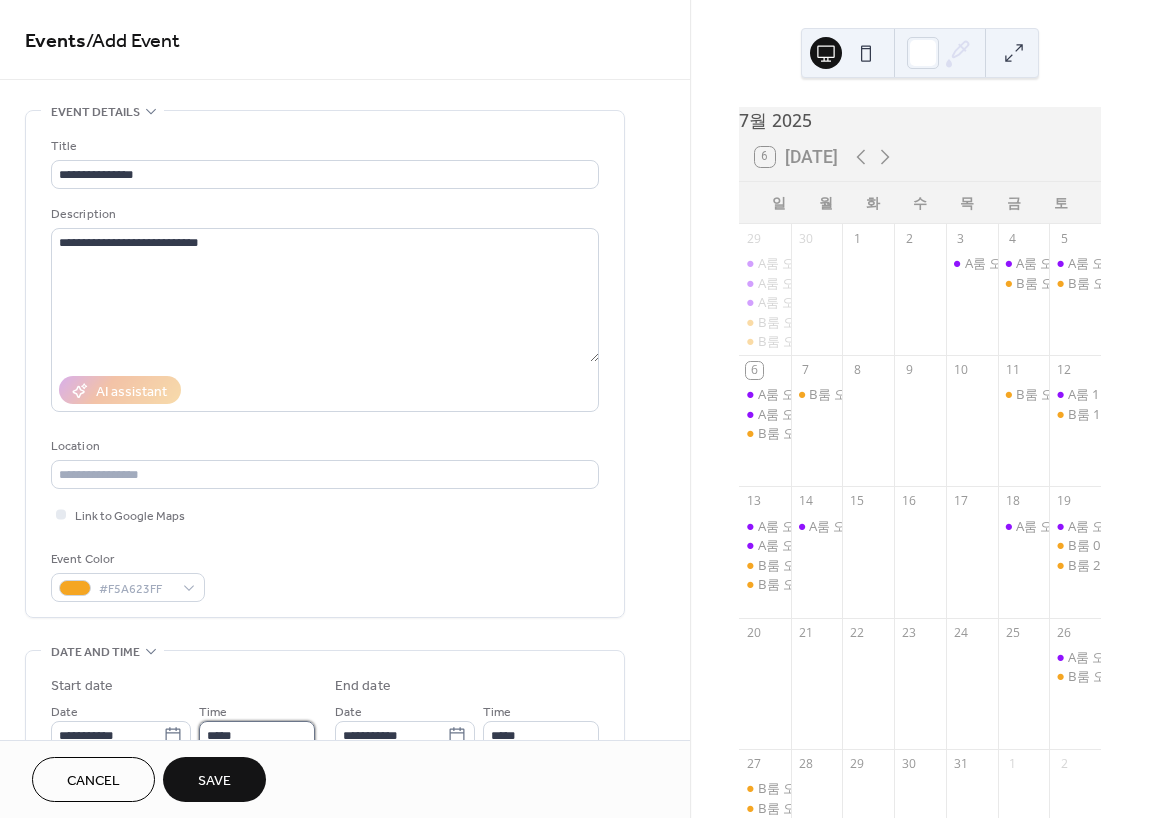 click on "*****" at bounding box center [257, 735] 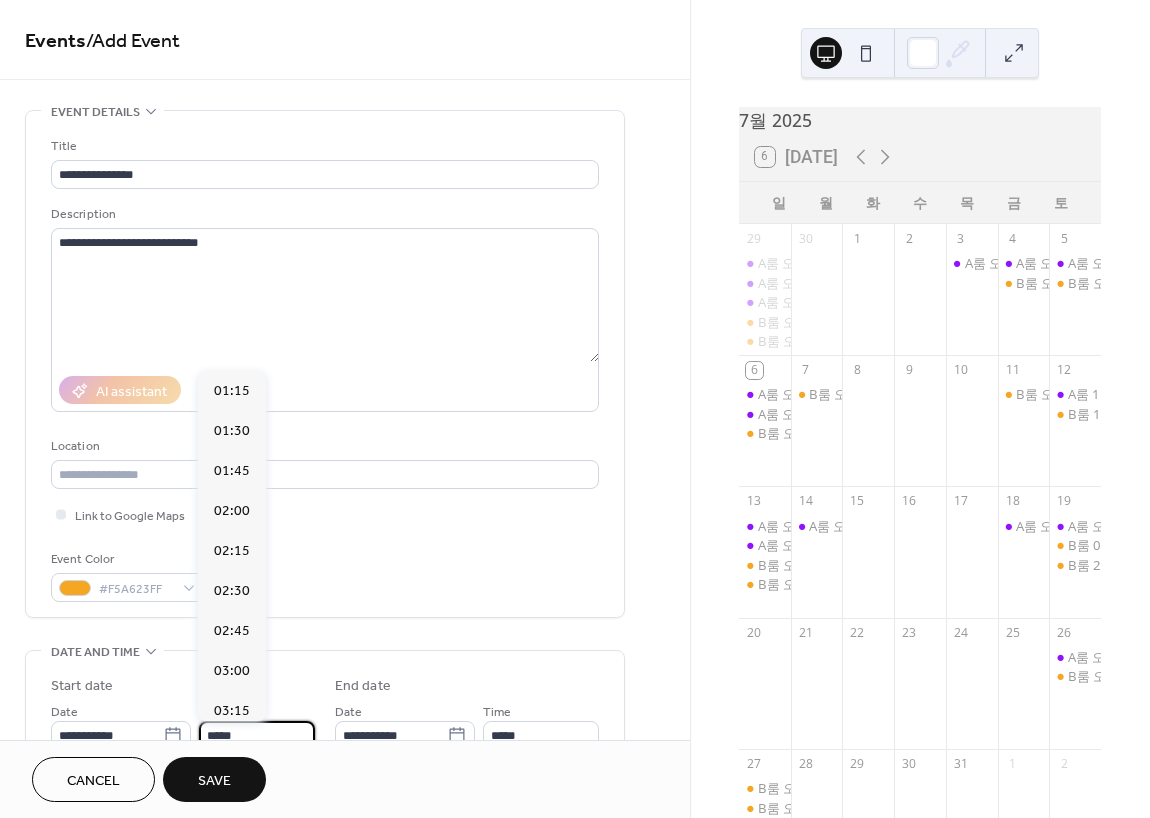 scroll, scrollTop: 0, scrollLeft: 0, axis: both 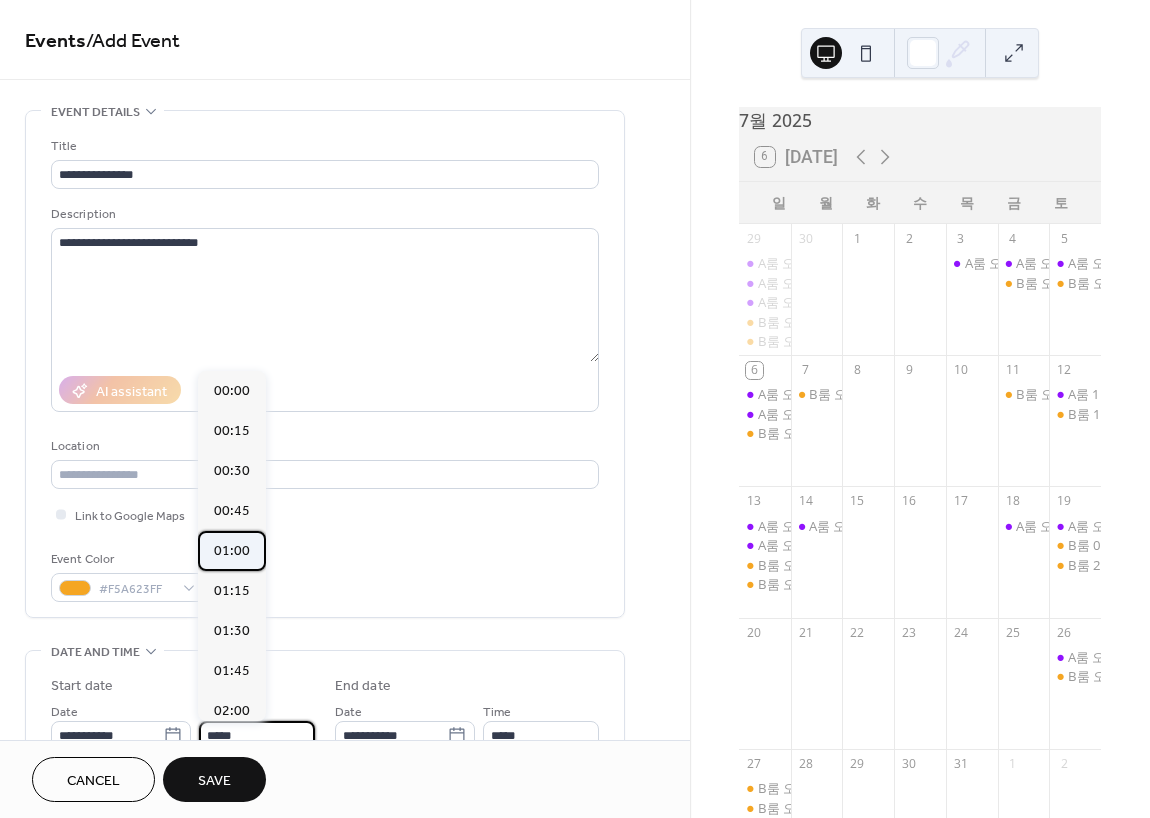 click on "01:00" at bounding box center [232, 551] 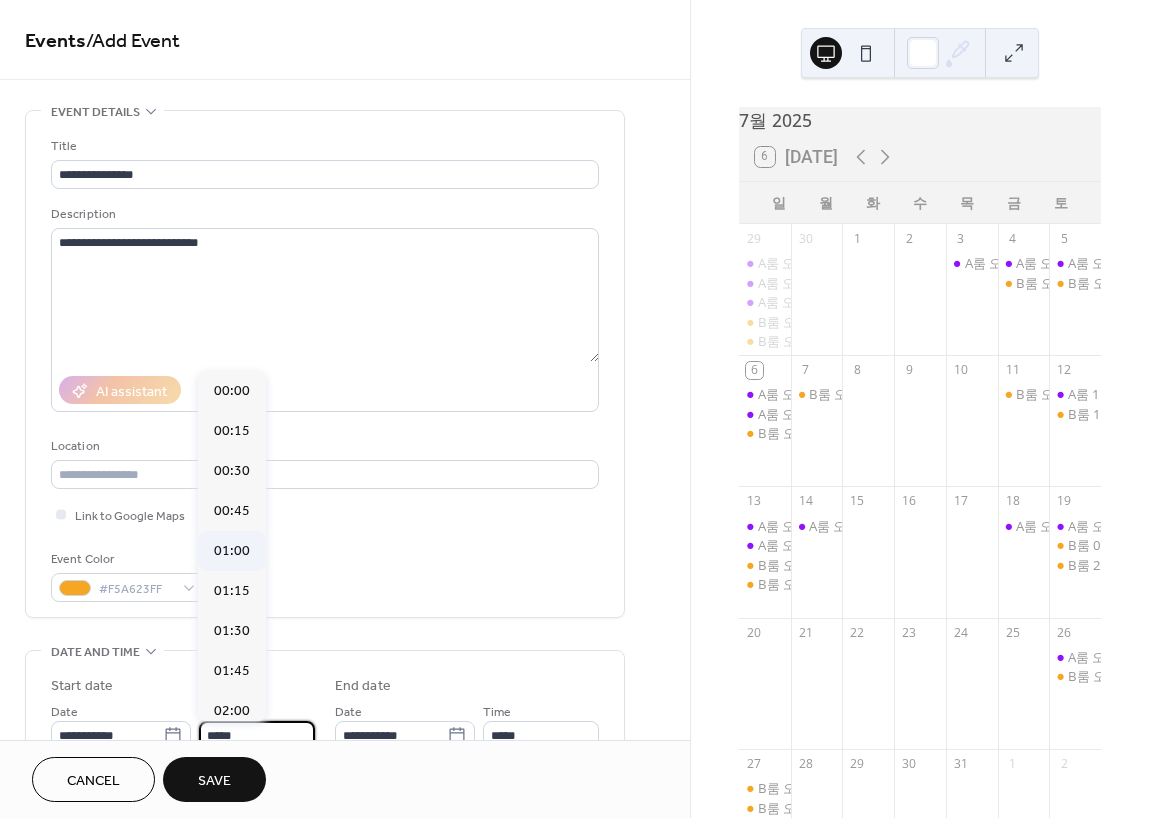type on "*****" 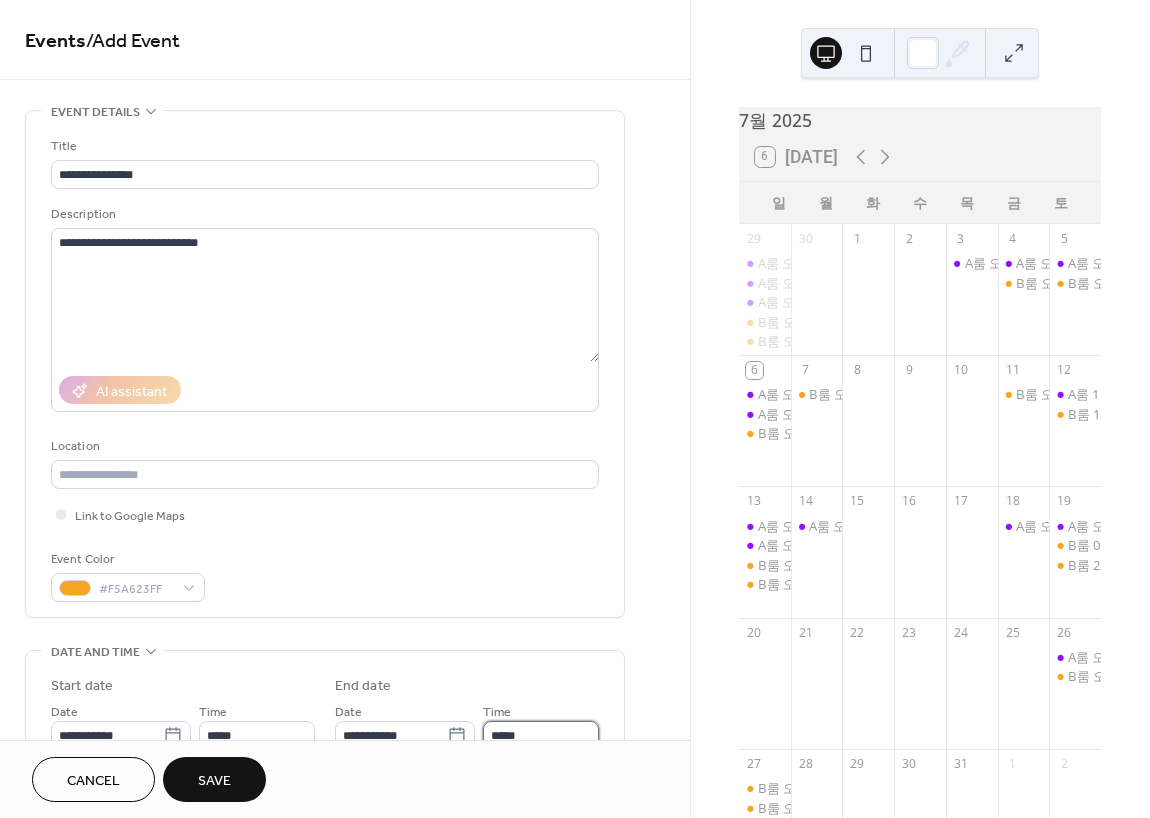 click on "*****" at bounding box center (541, 735) 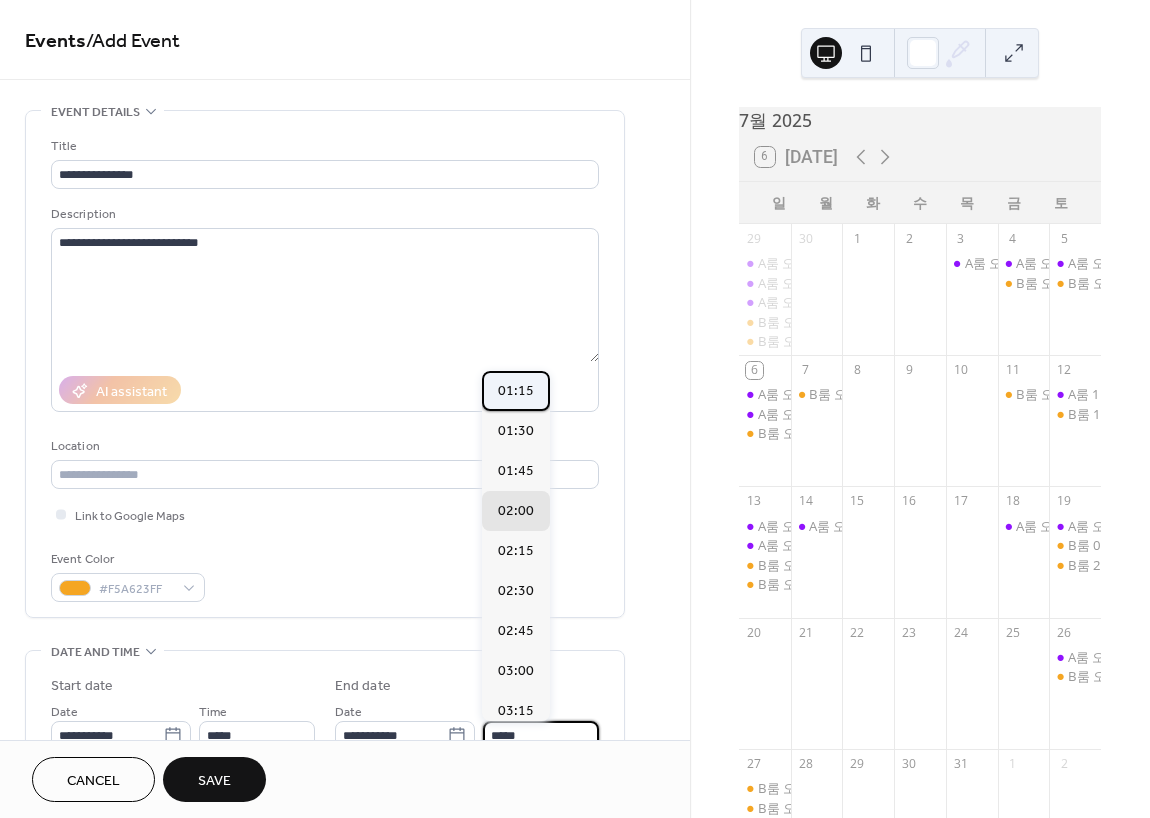 click on "01:15" at bounding box center [516, 391] 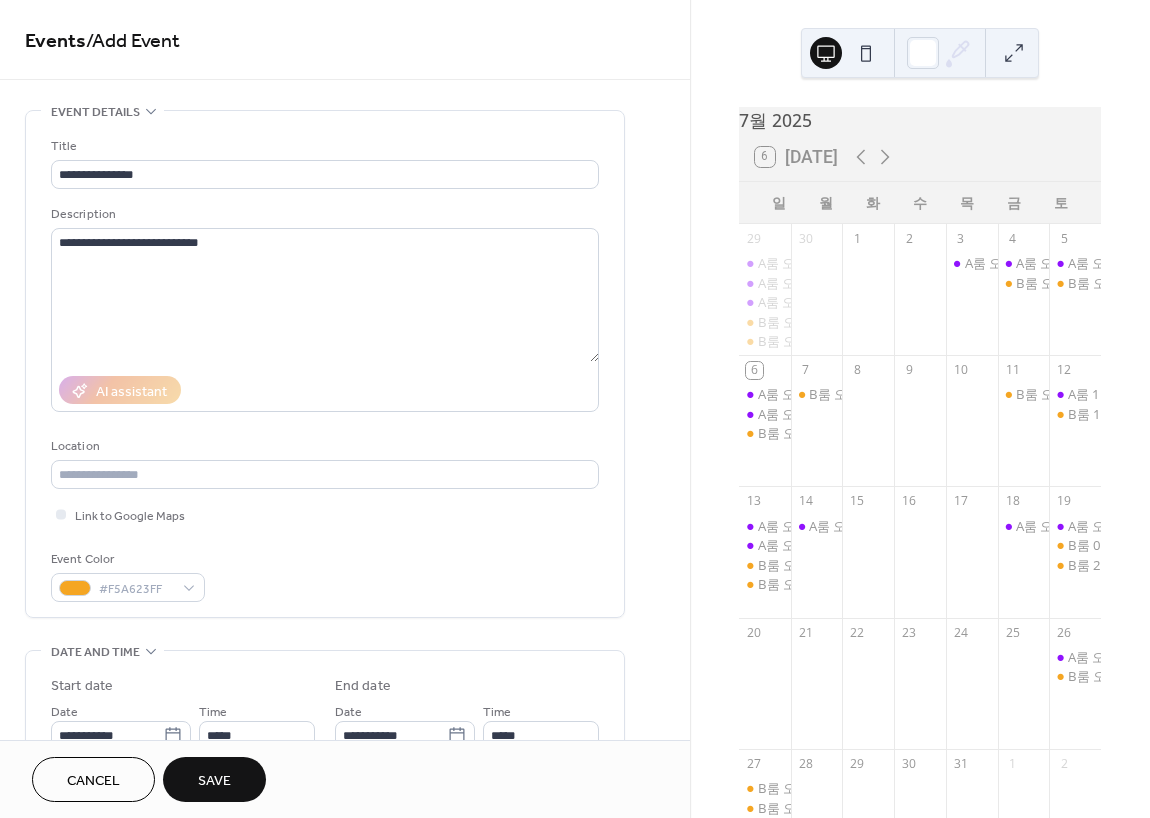 type on "*****" 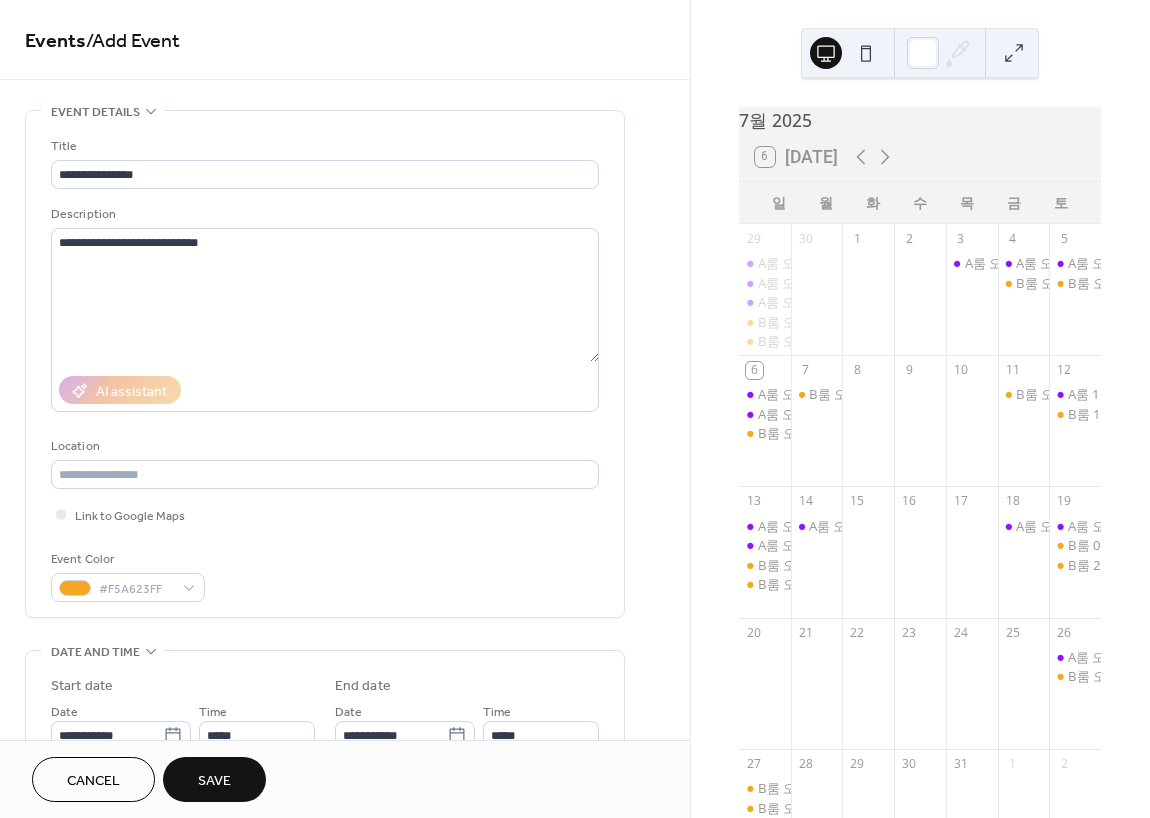 click on "Save" at bounding box center (214, 781) 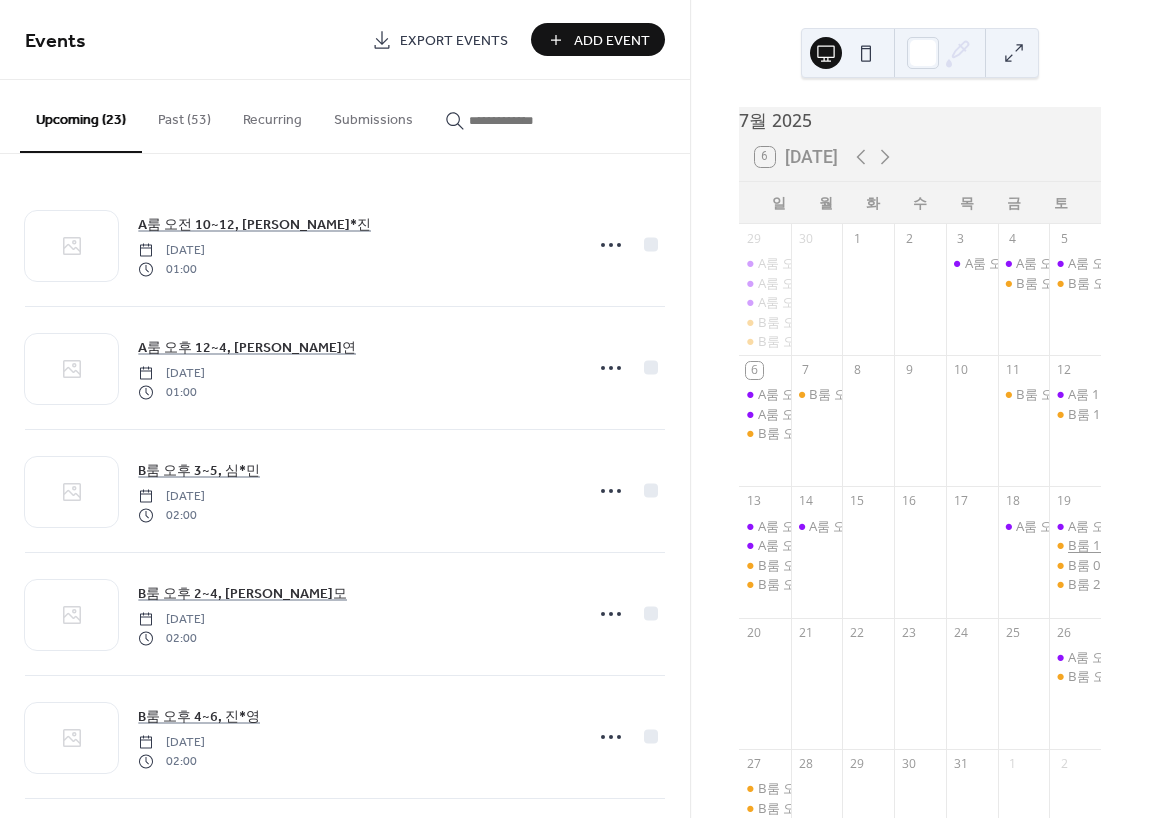 click on "B룸 13~15시, 입금대기" at bounding box center [1136, 545] 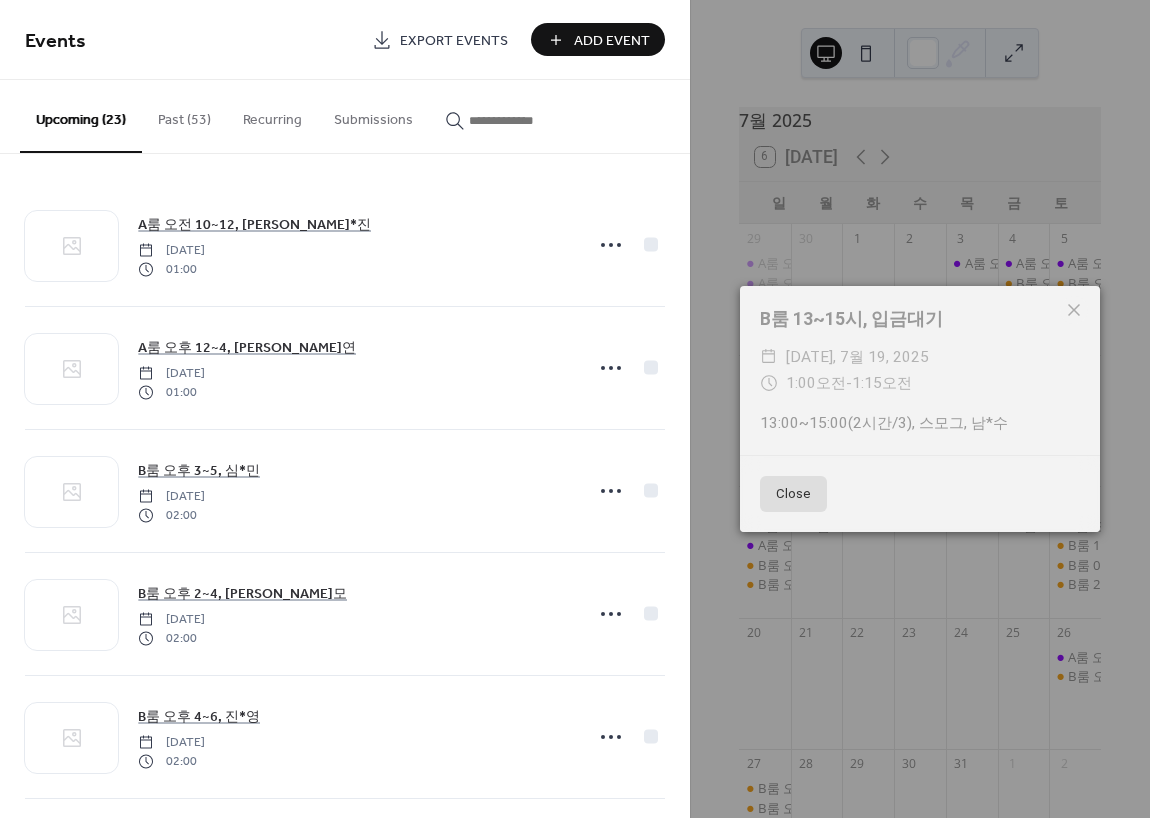 click on "Close" at bounding box center (793, 494) 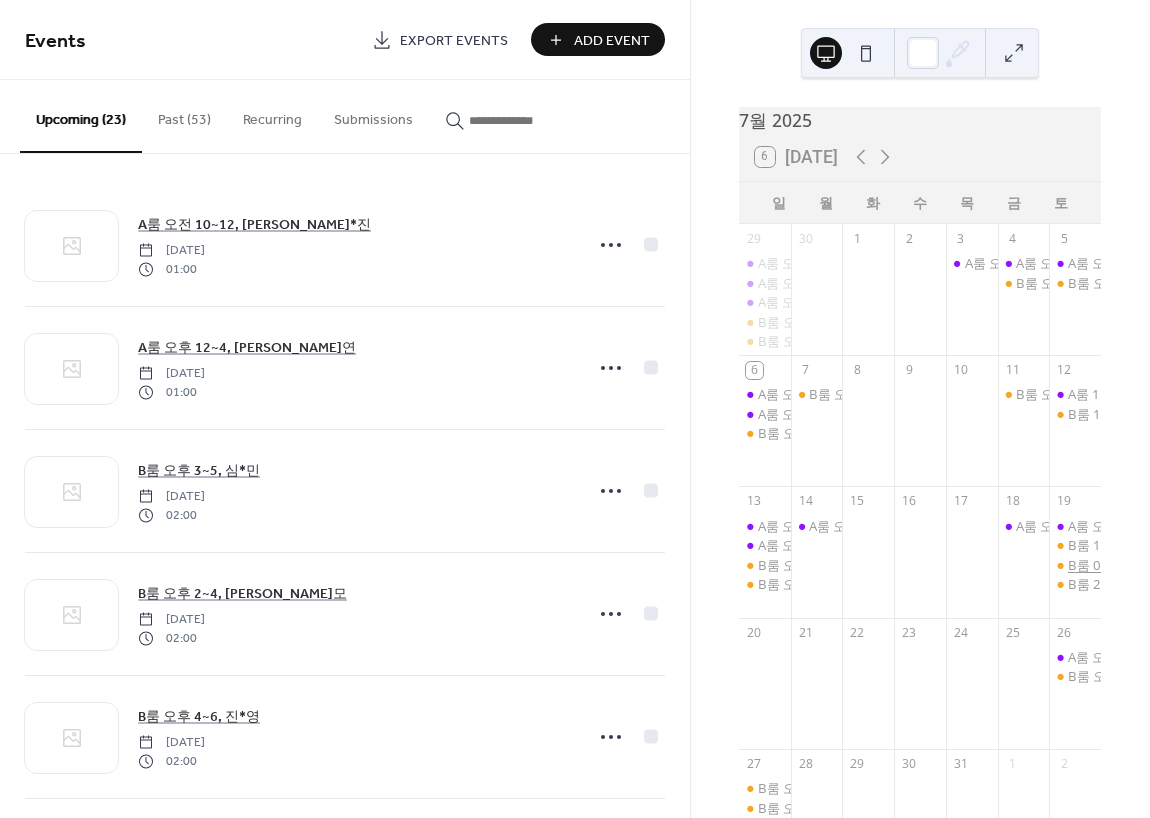 click on "B룸 09~13시, [PERSON_NAME]*정" at bounding box center [1170, 565] 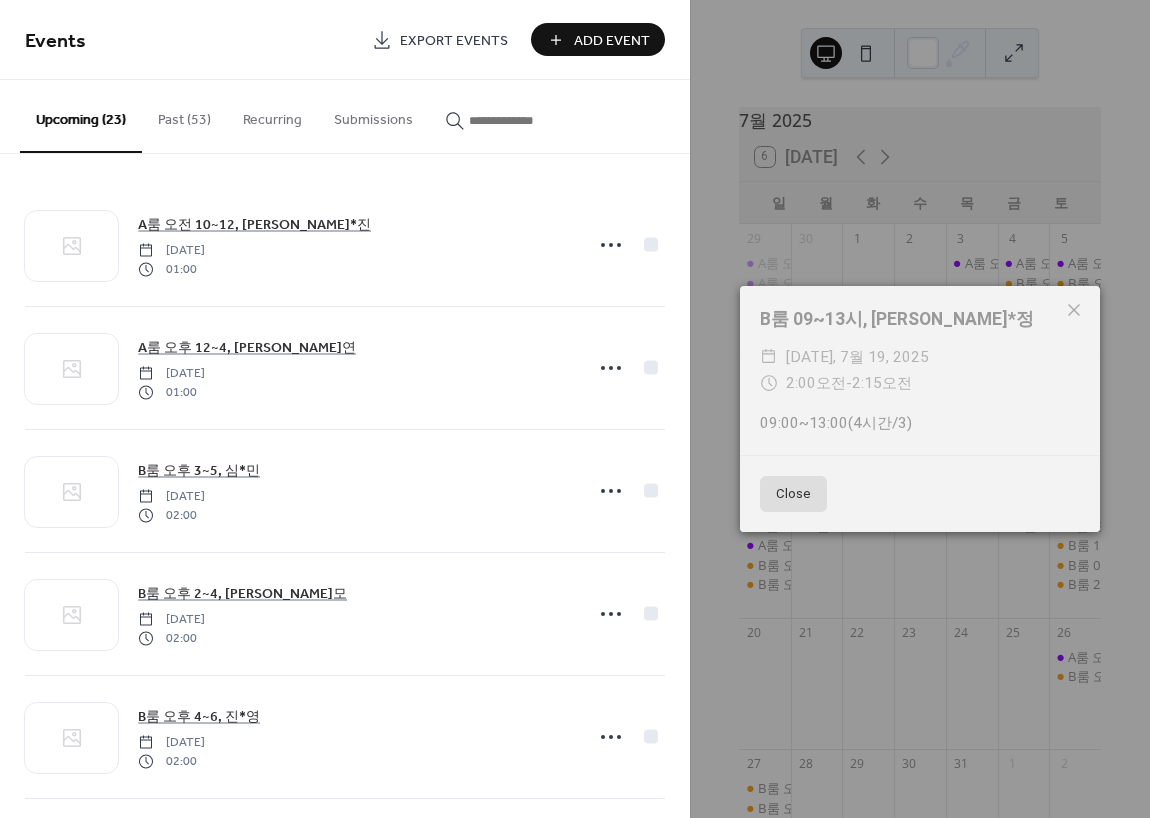 click on "Close" at bounding box center (793, 494) 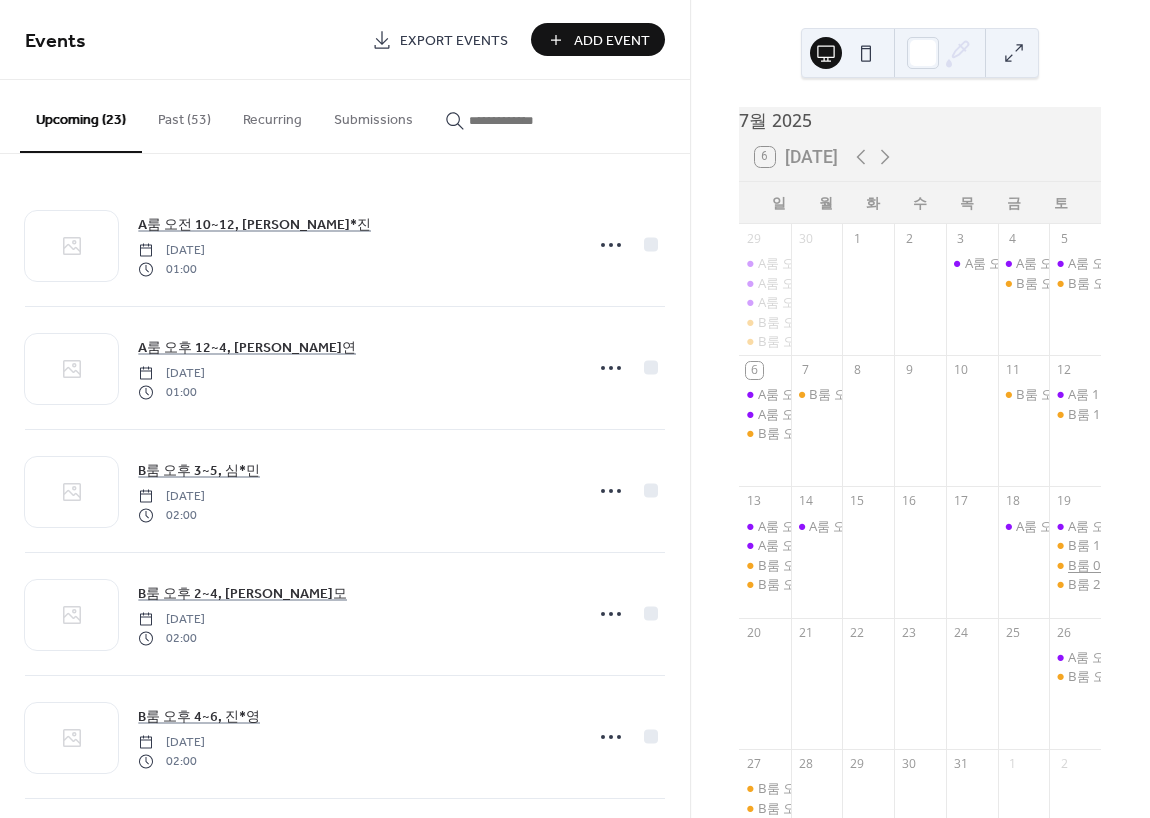 click on "B룸 09~13시, [PERSON_NAME]*정" at bounding box center (1170, 565) 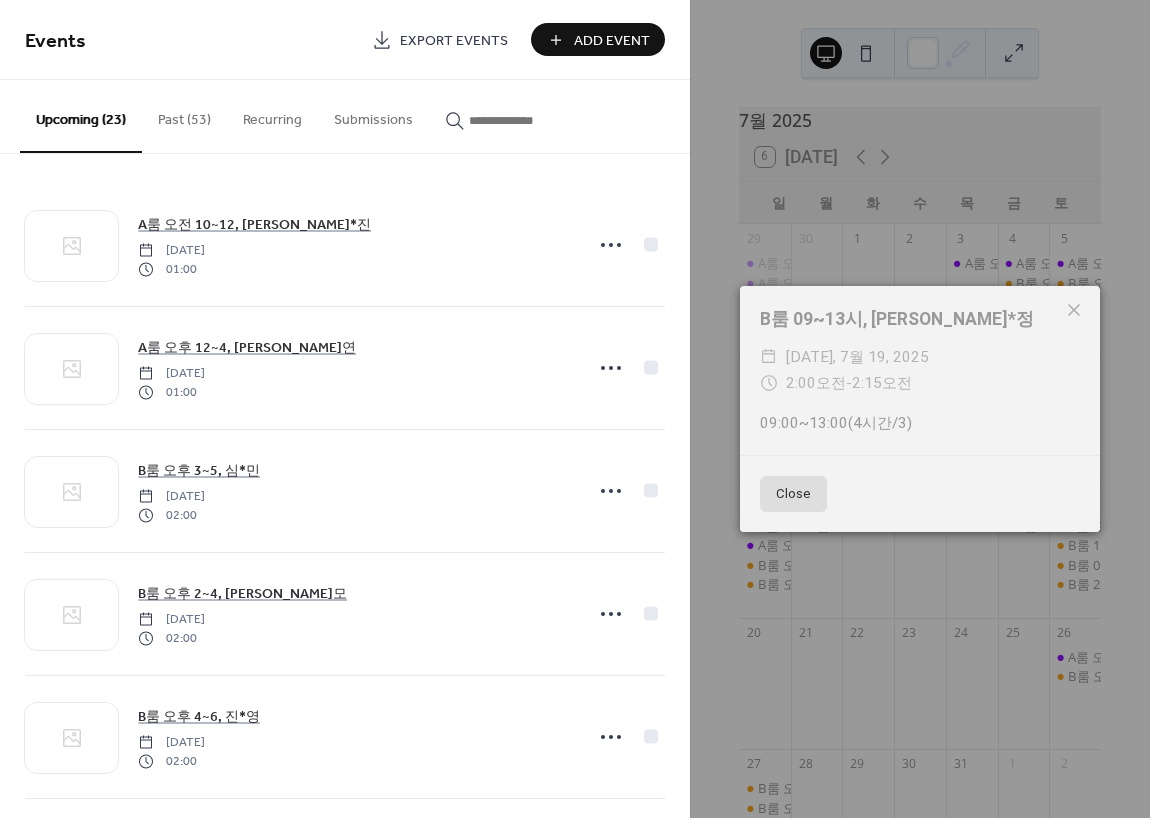 click on "Close" at bounding box center (793, 494) 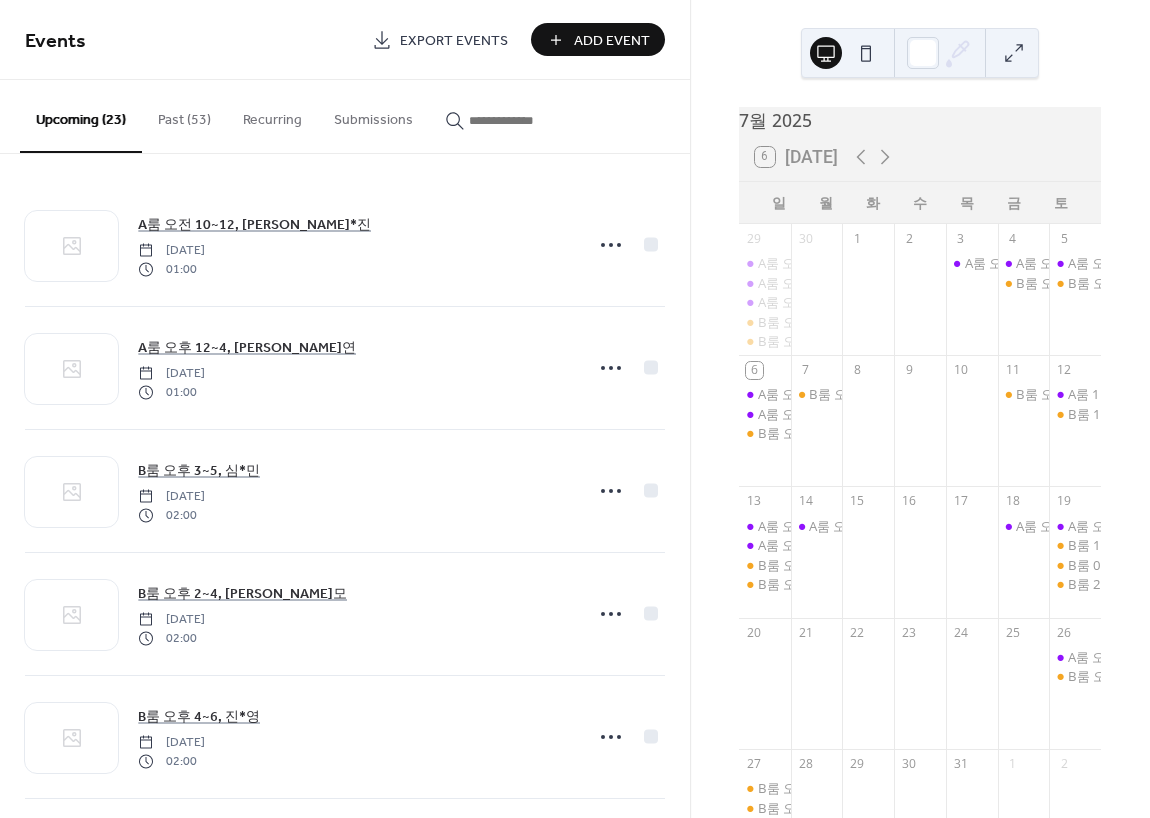 click on "A룸 오후 2~4, 조*영 B룸 13~15시, 입금대기 B룸 09~13시, 김*정 B룸 23~25시, 한*" at bounding box center (1075, 564) 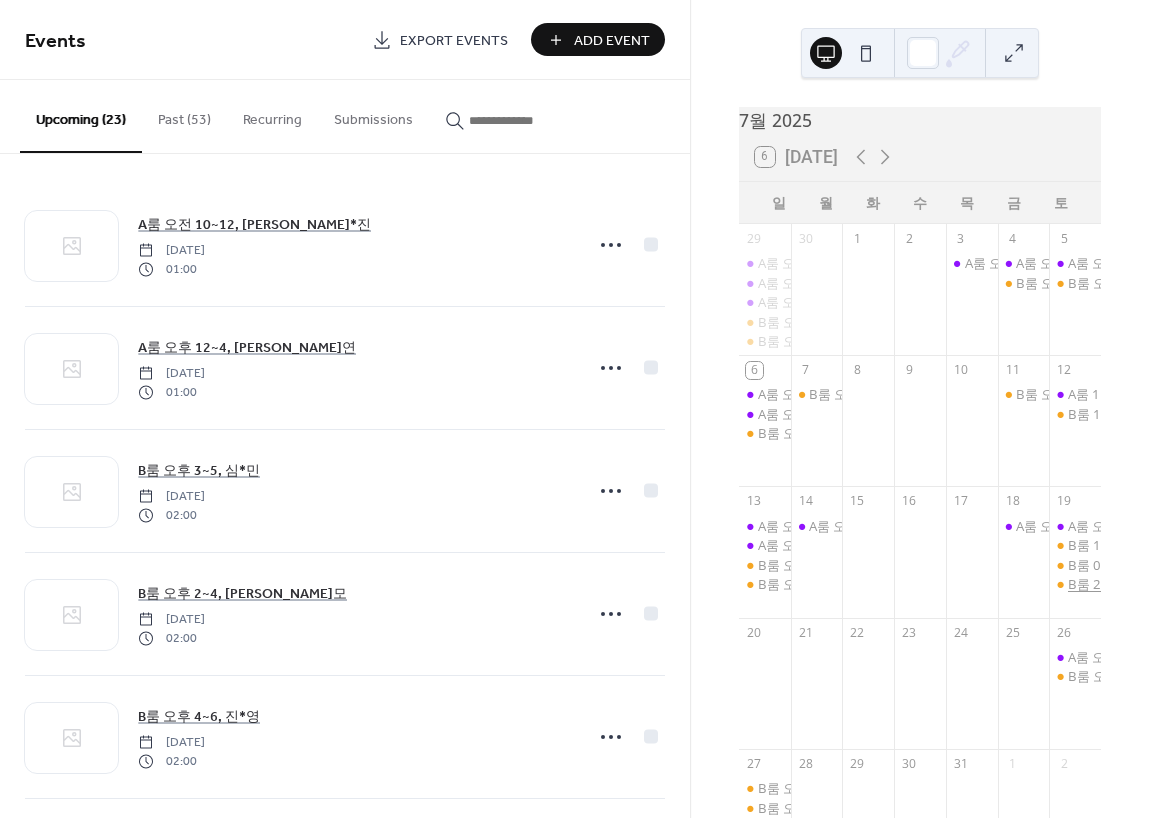 click on "B룸 23~25시, 한*" at bounding box center (1120, 584) 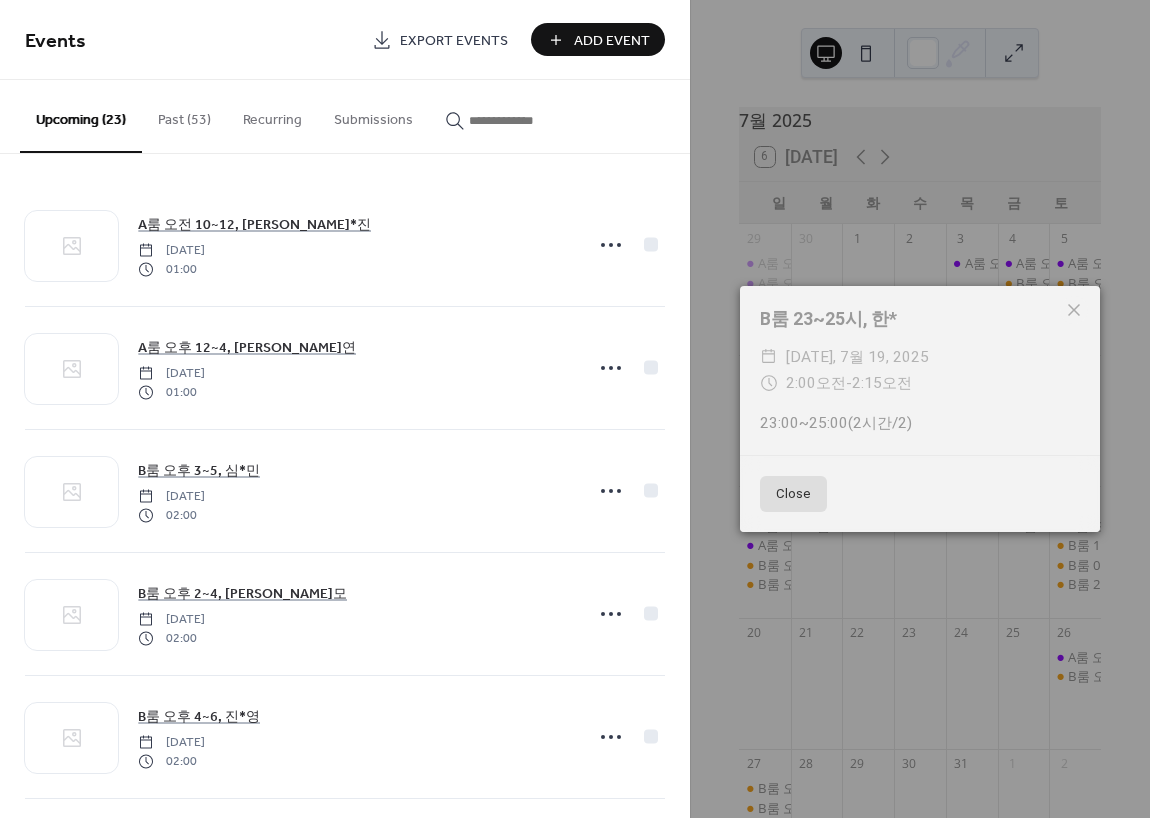 click on "Close" at bounding box center (793, 494) 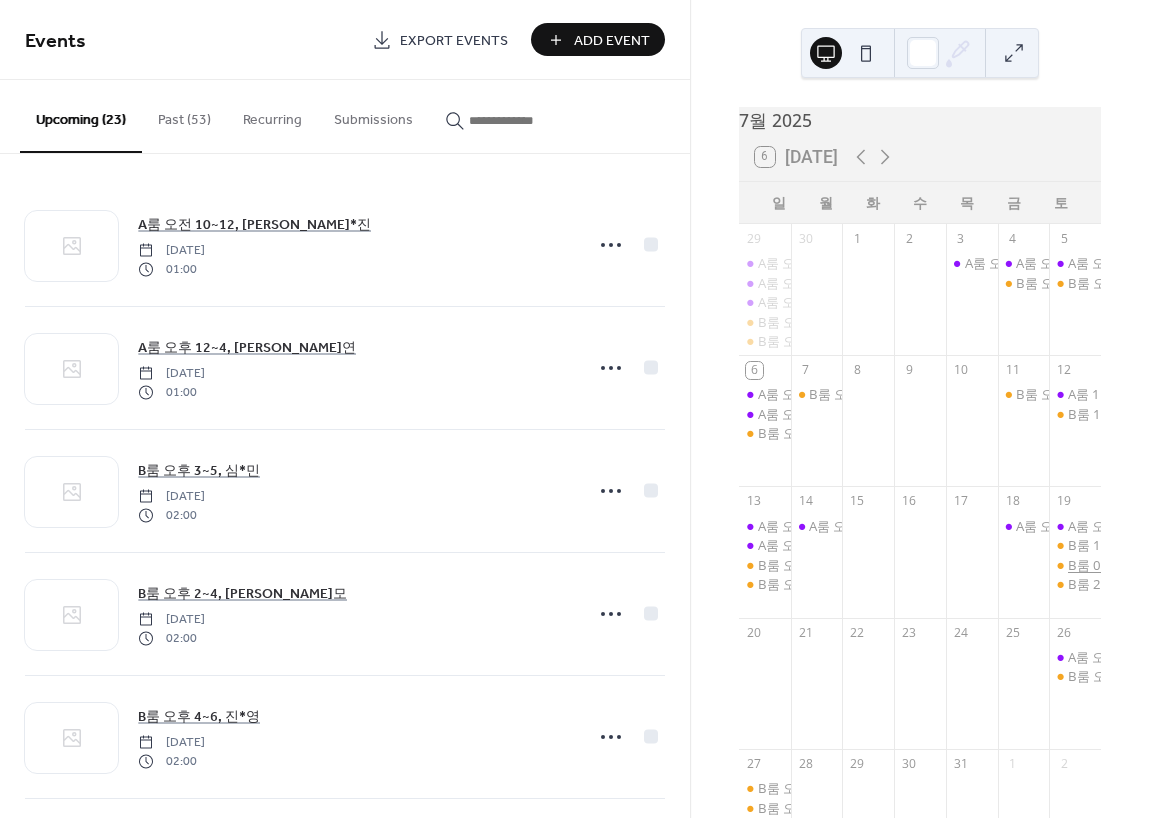 click on "B룸 09~13시, [PERSON_NAME]*정" at bounding box center (1170, 565) 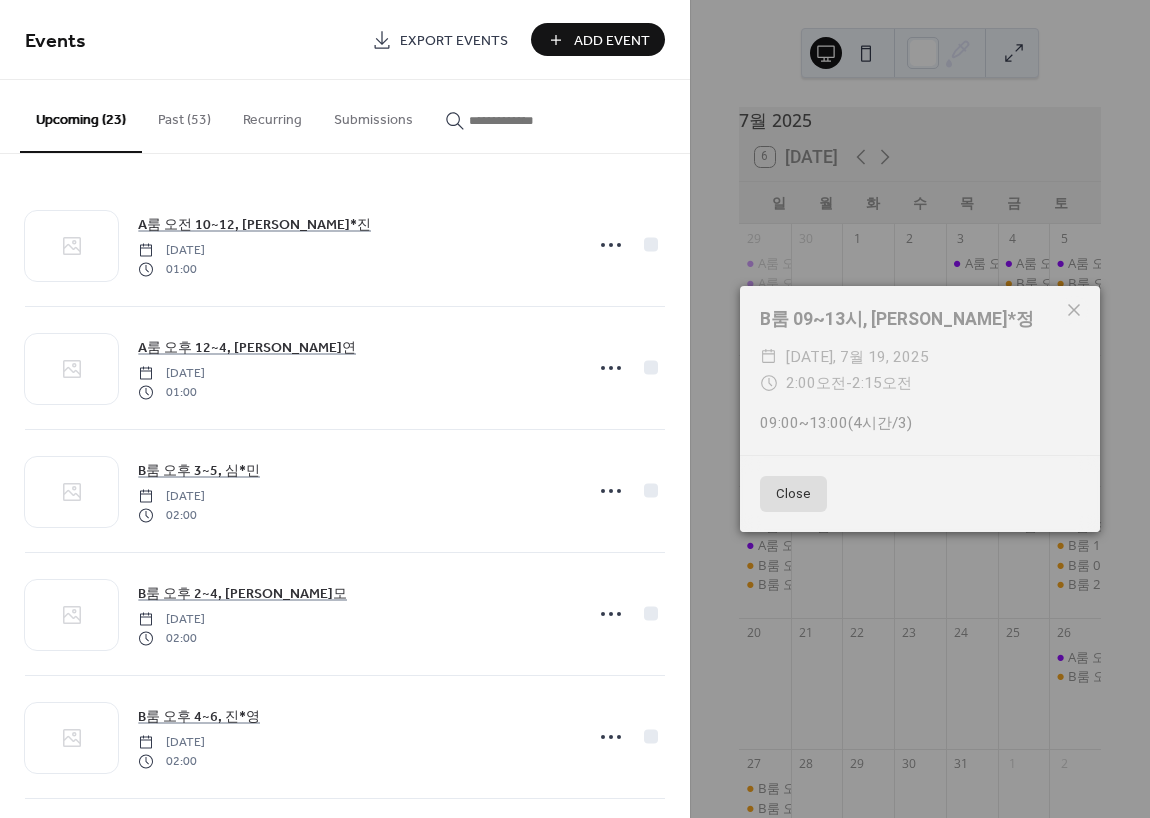 click on "Close" at bounding box center [793, 494] 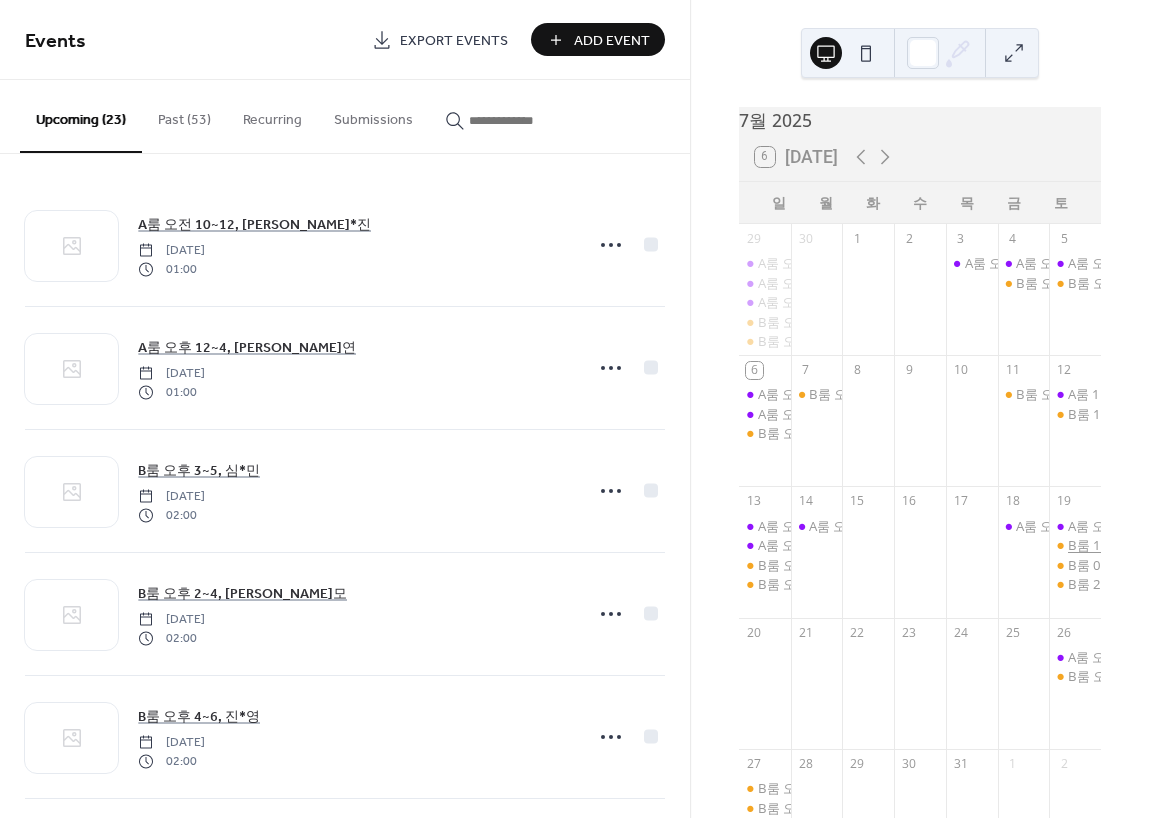 click on "B룸 13~15시, 입금대기" at bounding box center [1136, 545] 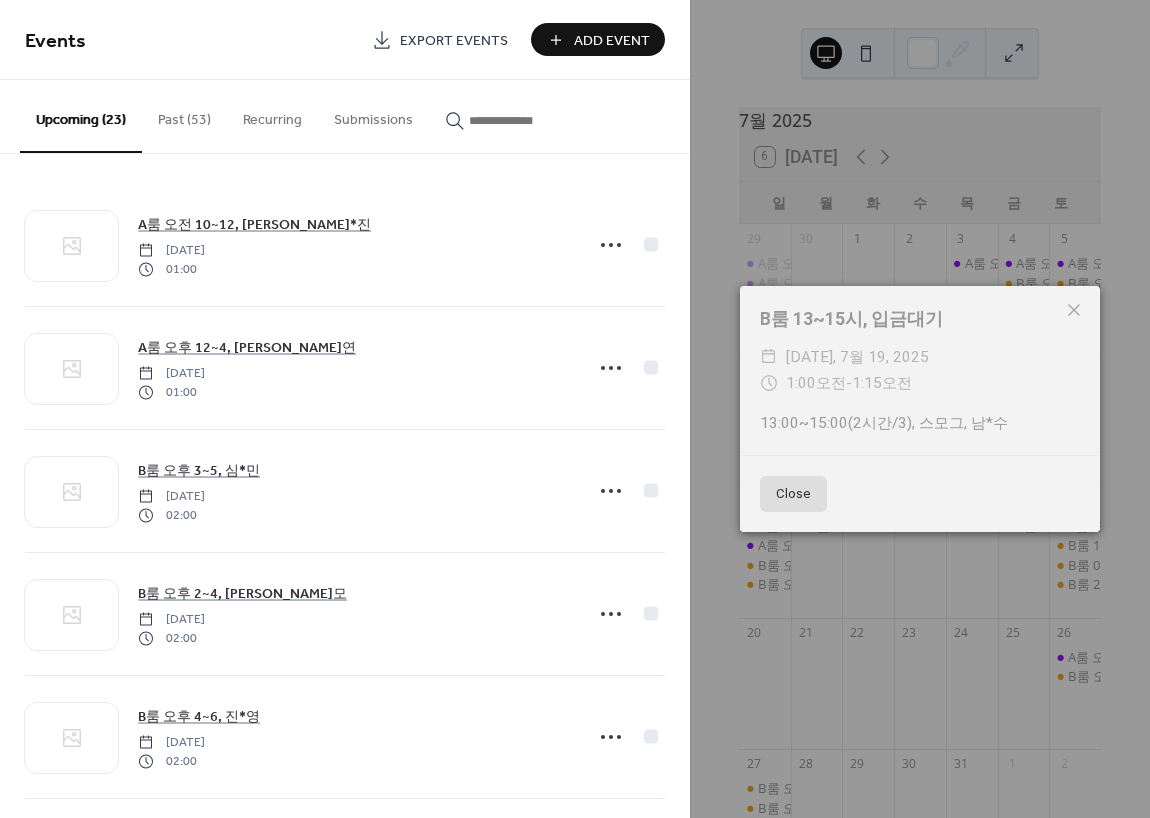 click on "Close" at bounding box center (793, 494) 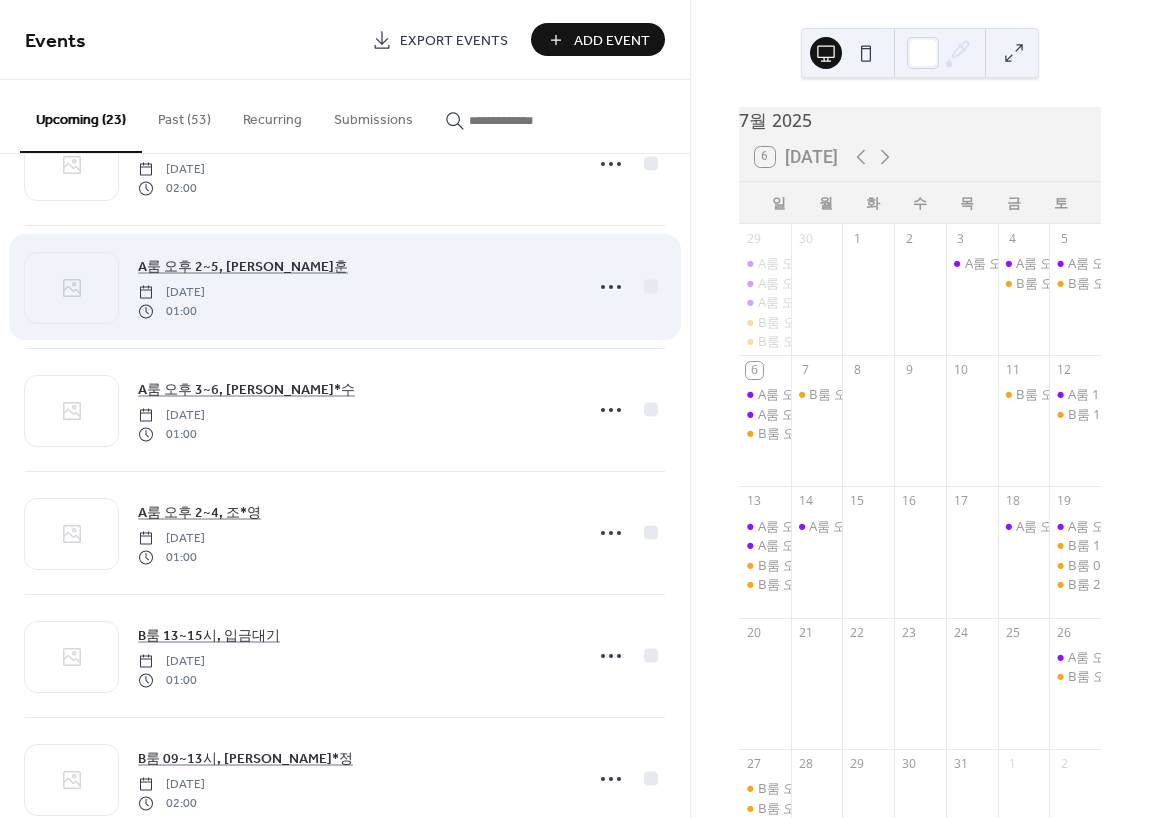 scroll, scrollTop: 1500, scrollLeft: 0, axis: vertical 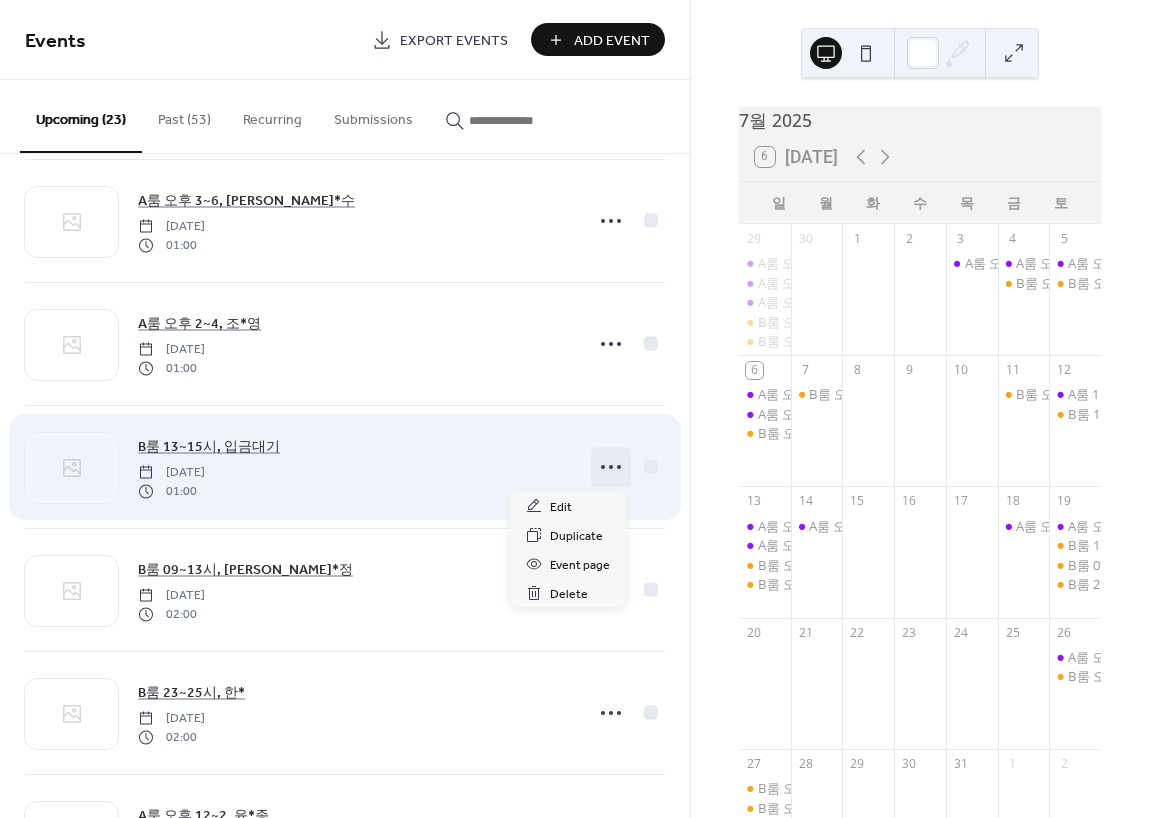 click 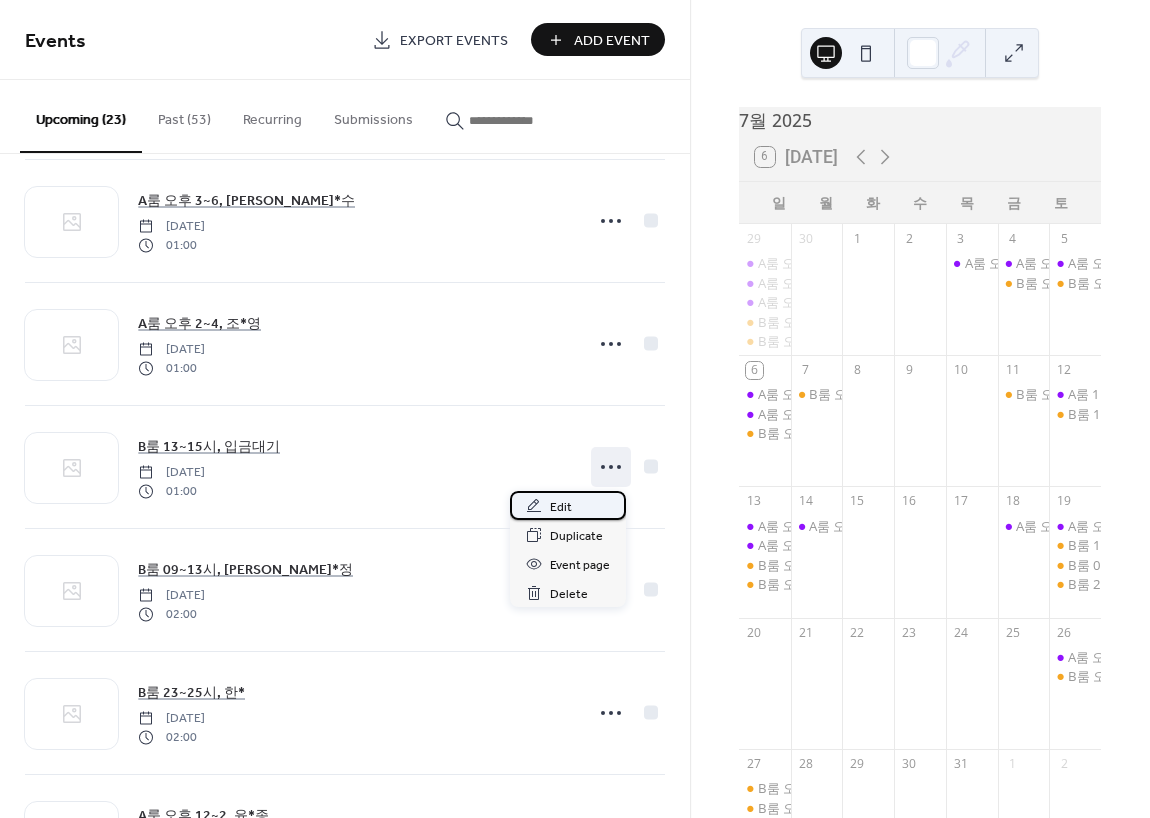 click on "Edit" at bounding box center (561, 507) 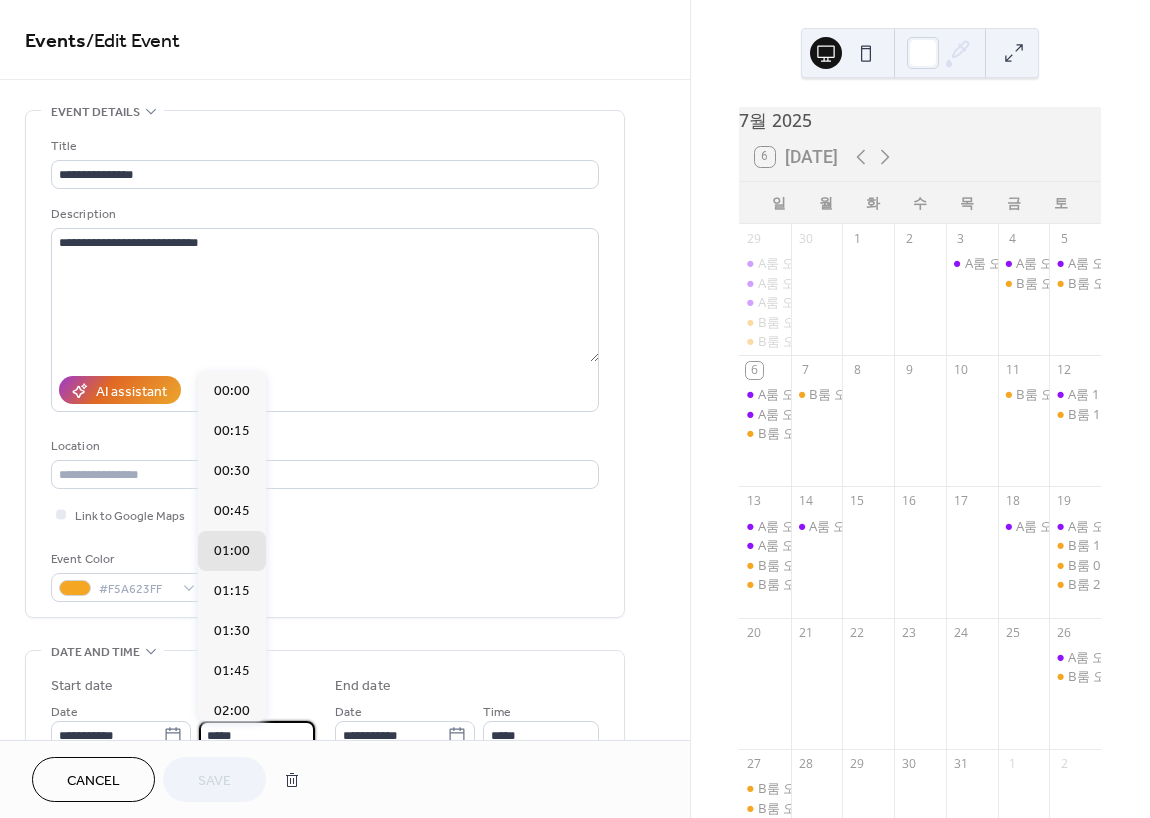 click on "*****" at bounding box center (257, 735) 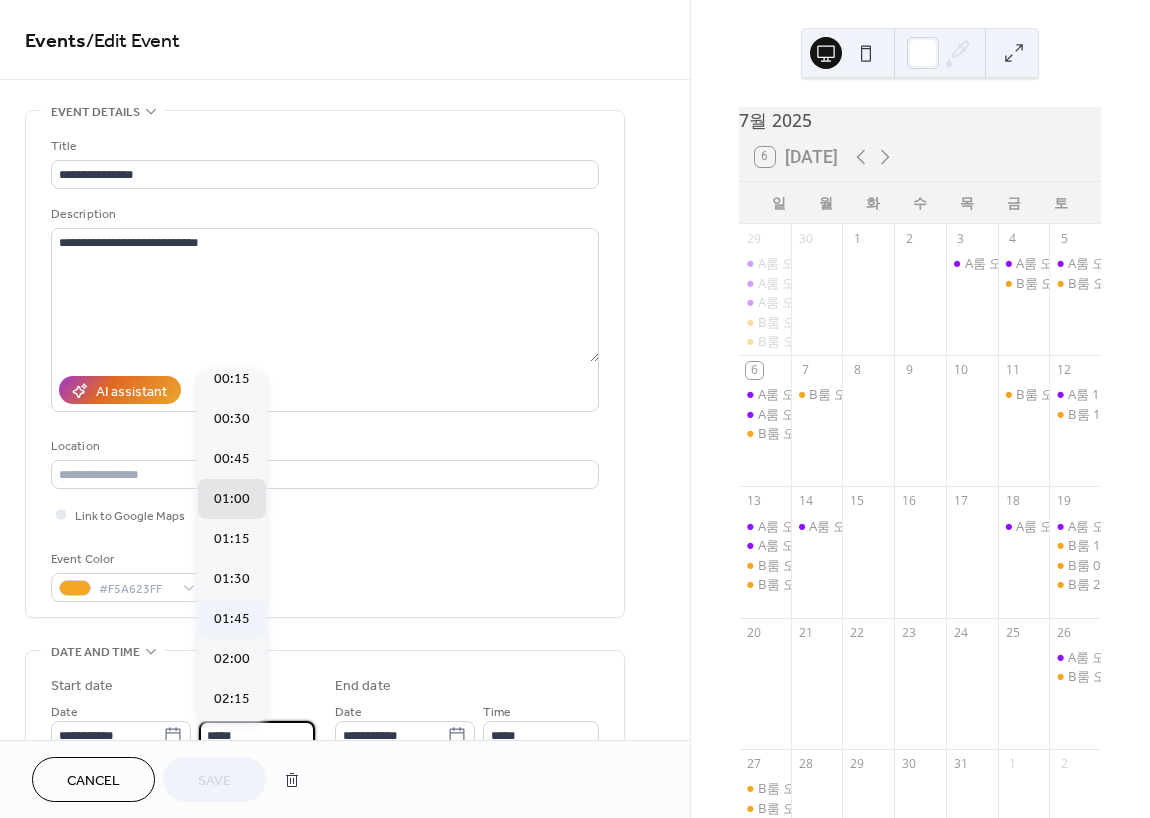 scroll, scrollTop: 100, scrollLeft: 0, axis: vertical 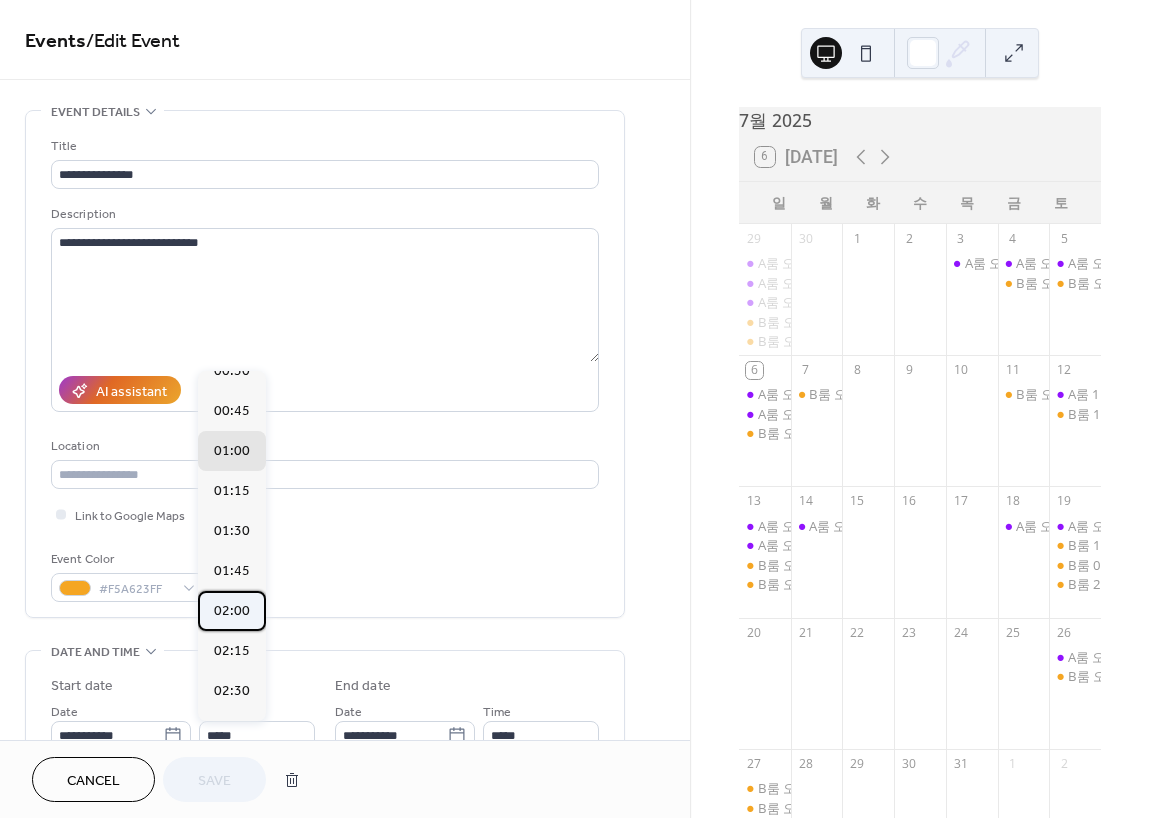 click on "02:00" at bounding box center (232, 611) 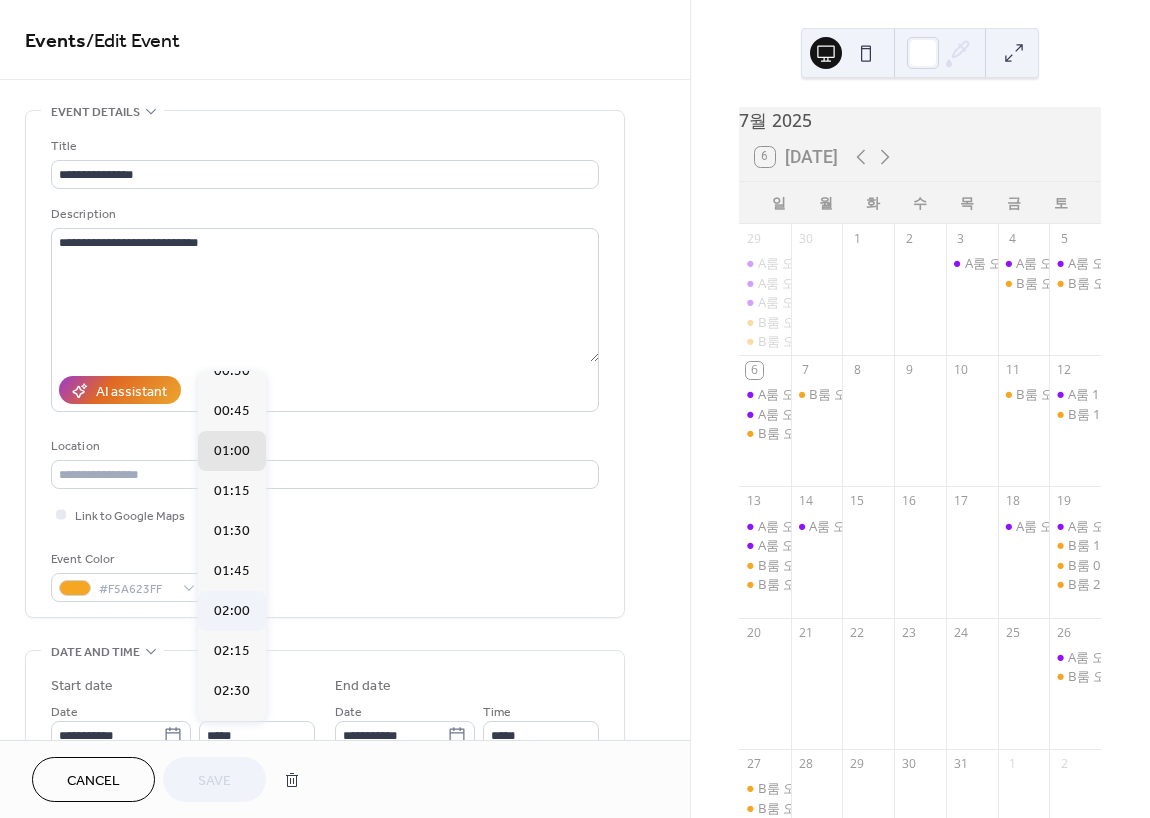 type on "*****" 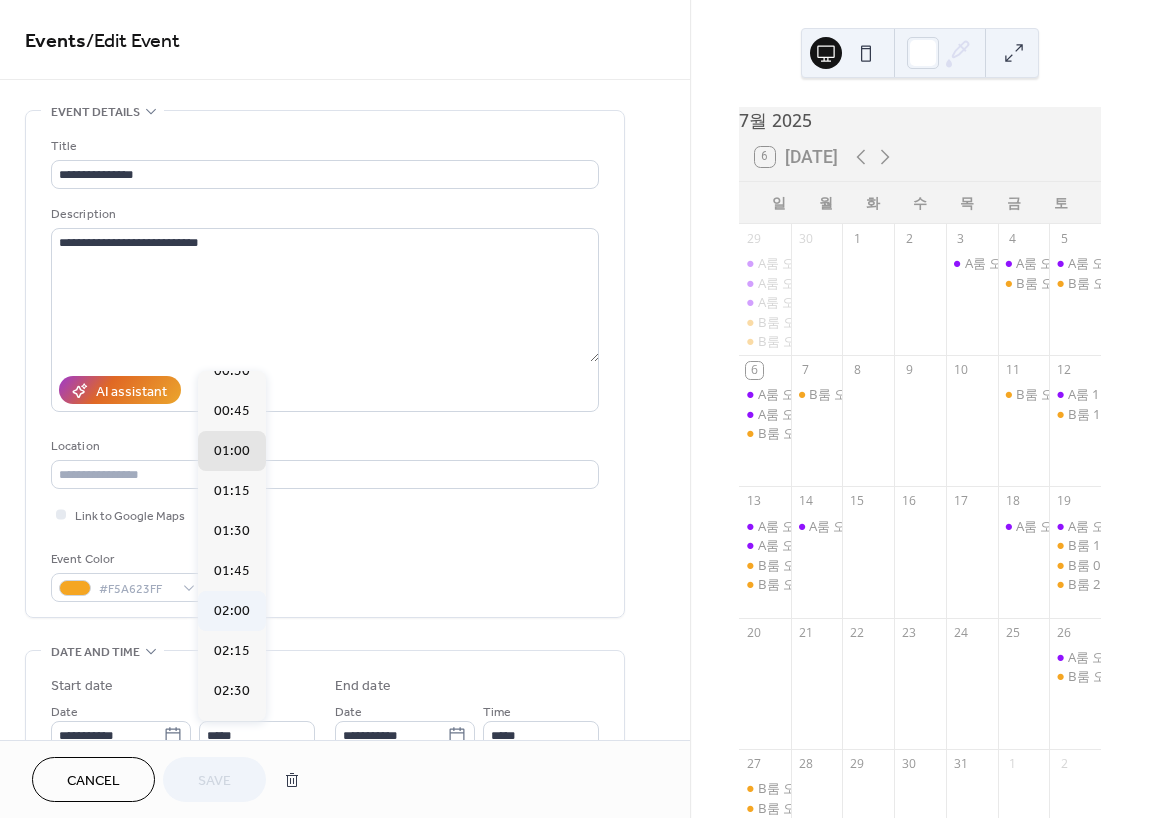 type on "*****" 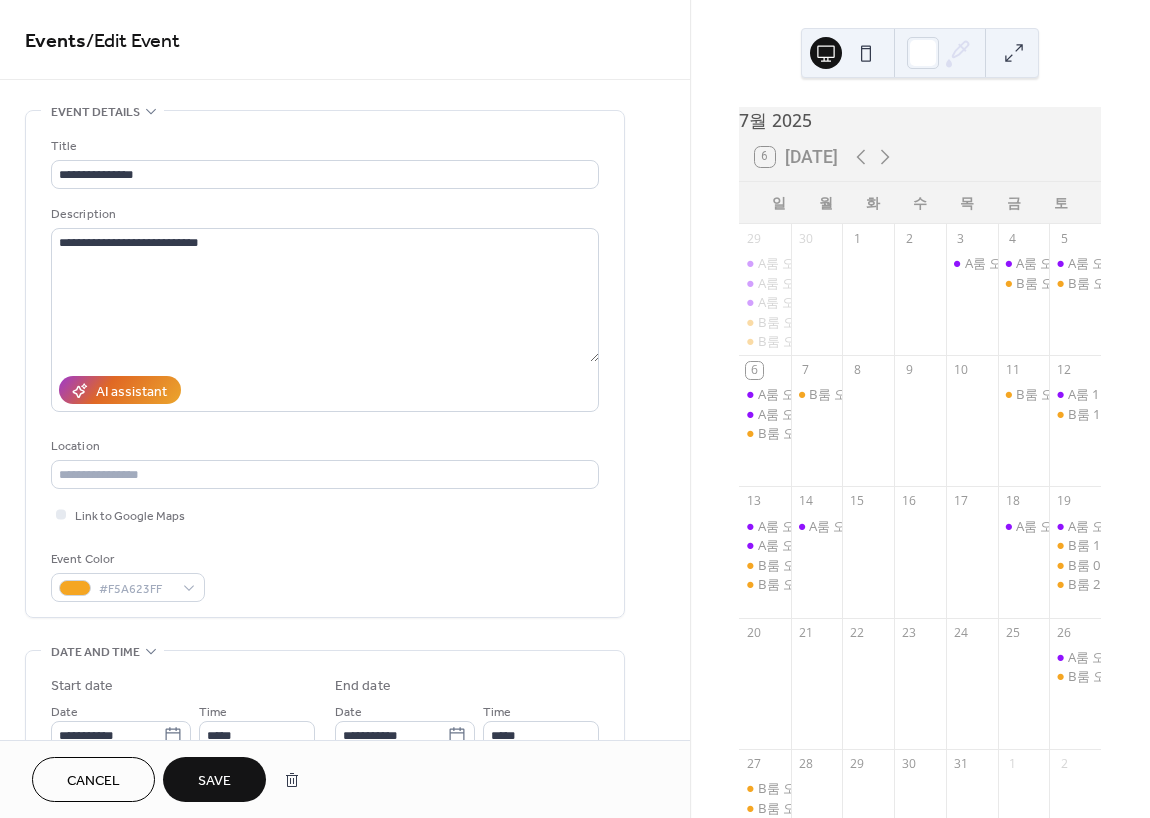 click on "Save" at bounding box center [214, 779] 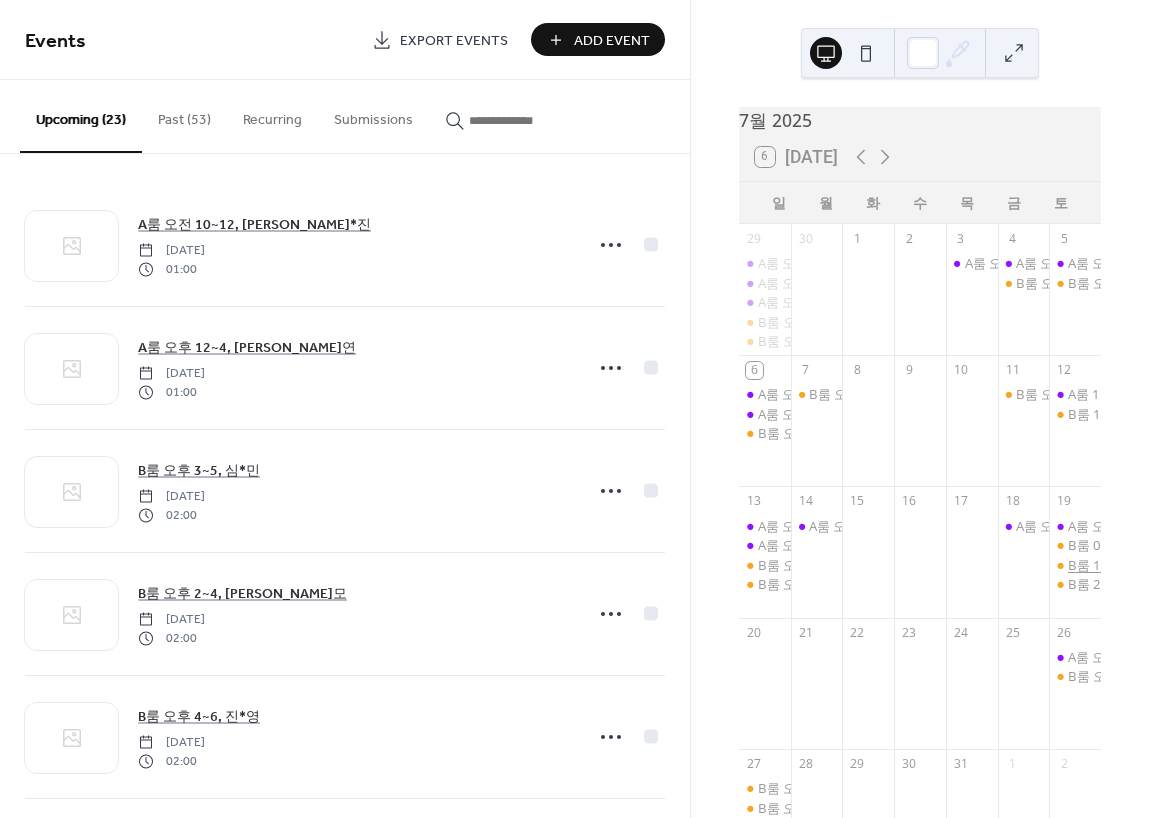 click on "B룸 13~15시, 입금대기" at bounding box center (1136, 565) 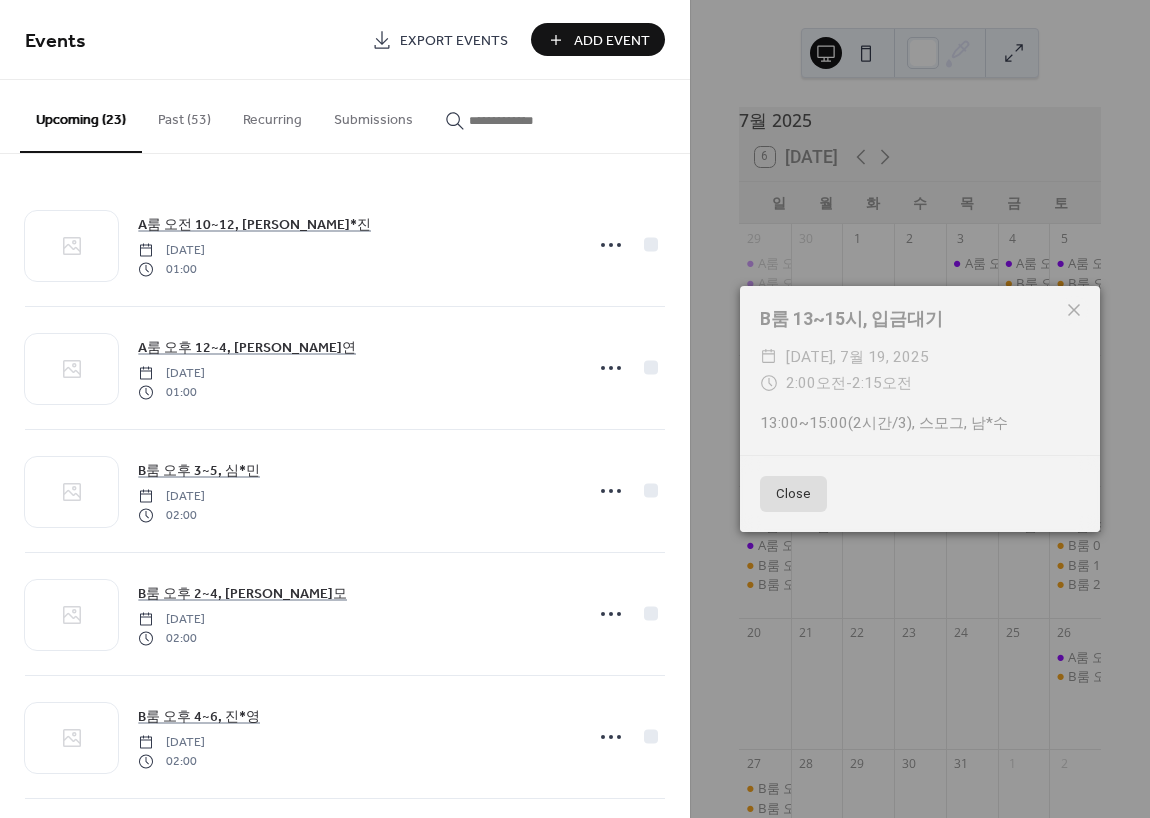 click on "Close" at bounding box center [793, 494] 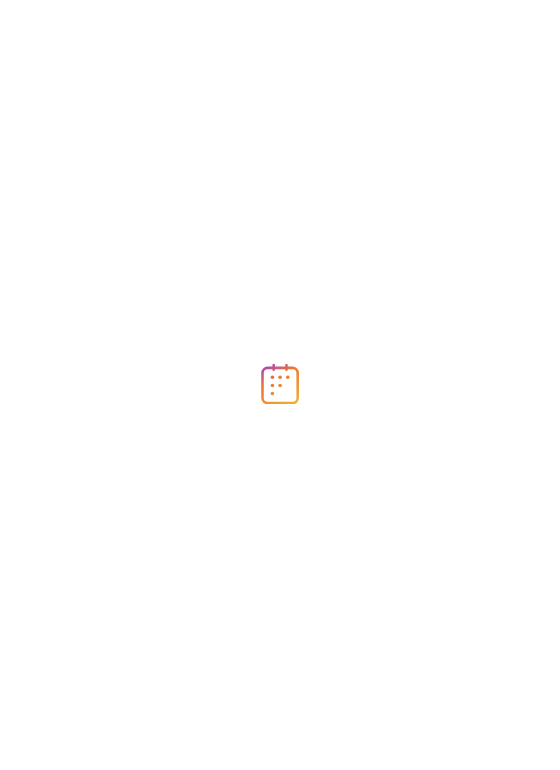 scroll, scrollTop: 0, scrollLeft: 0, axis: both 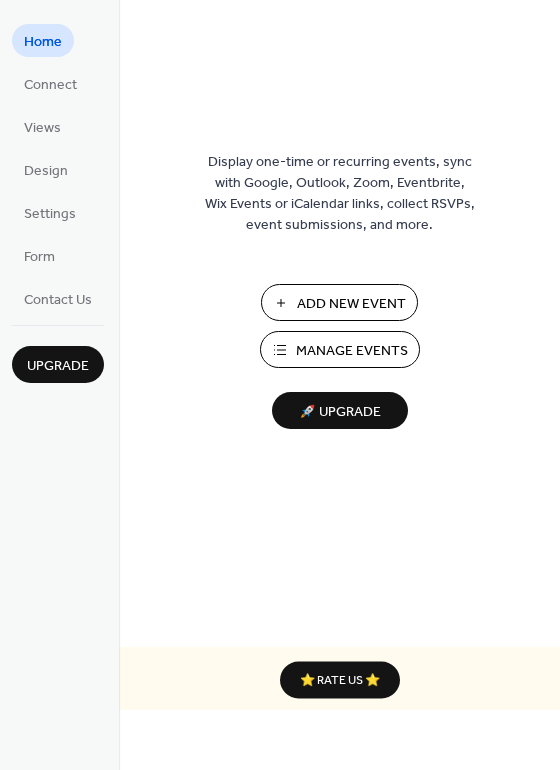 click on "Manage Events" at bounding box center (352, 351) 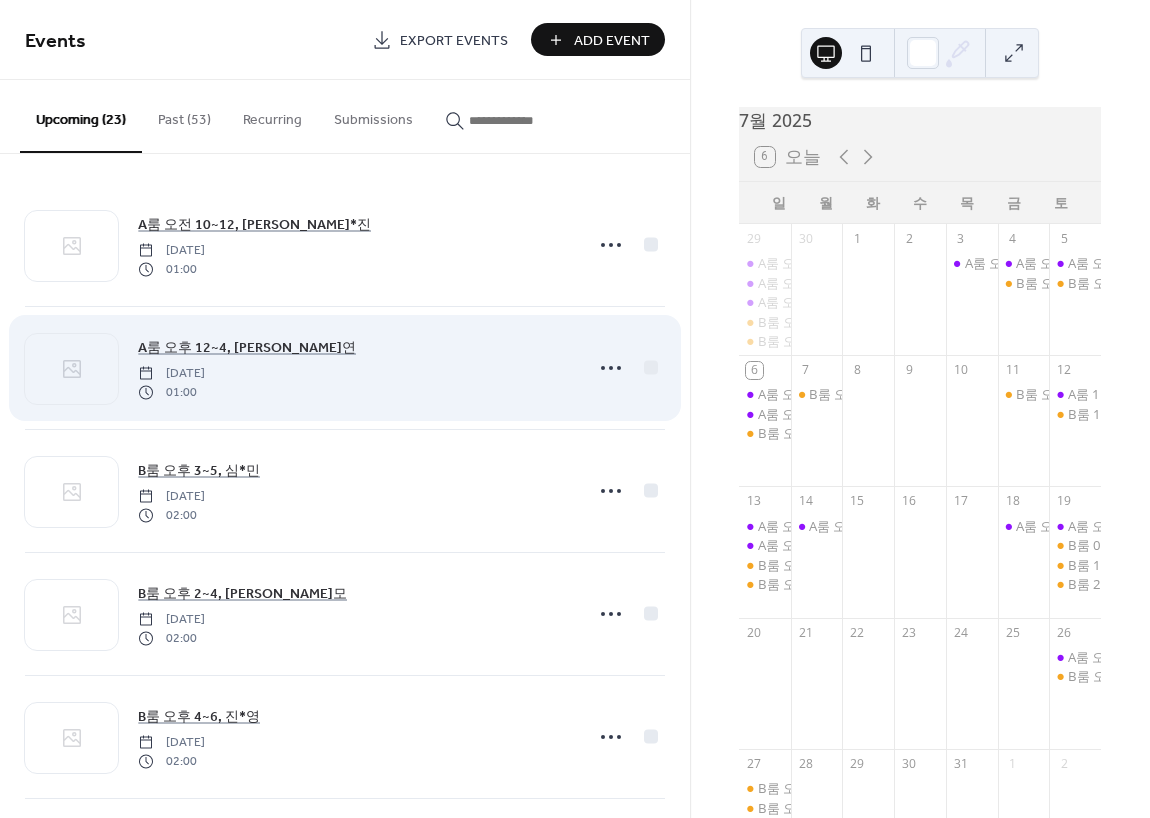 scroll, scrollTop: 0, scrollLeft: 0, axis: both 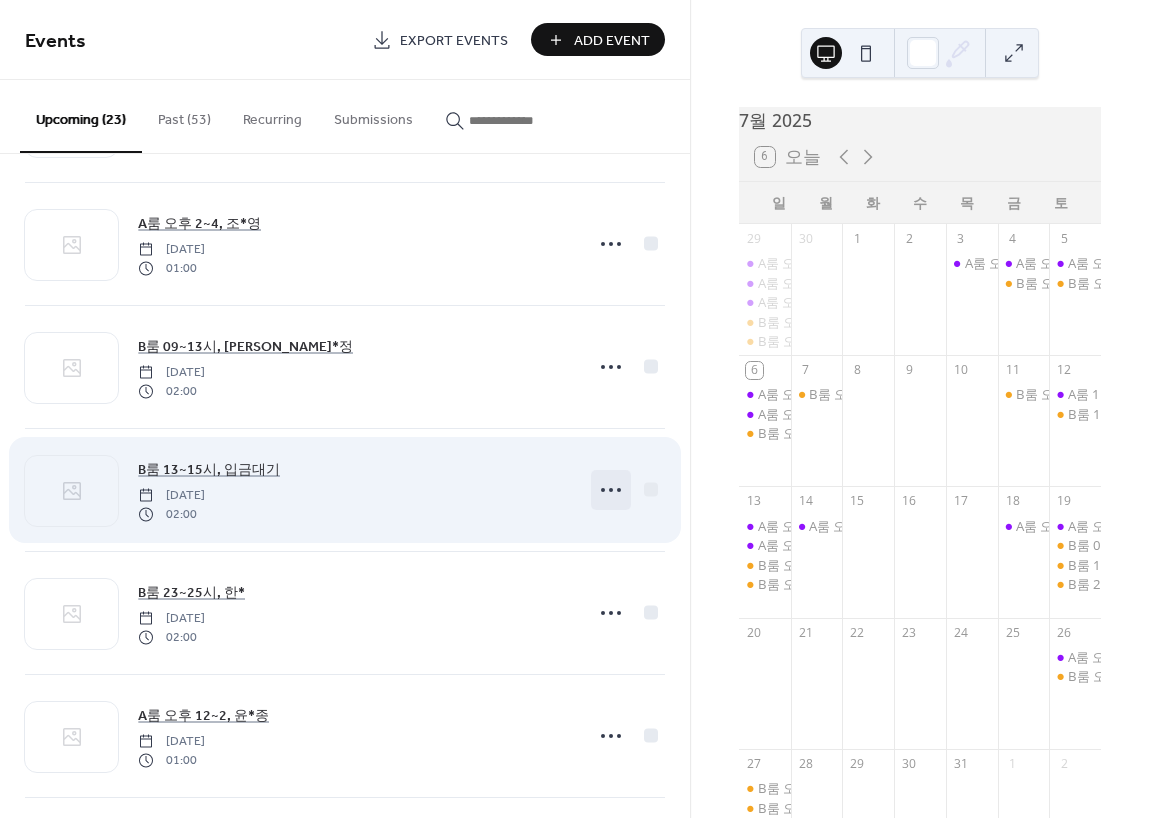 click 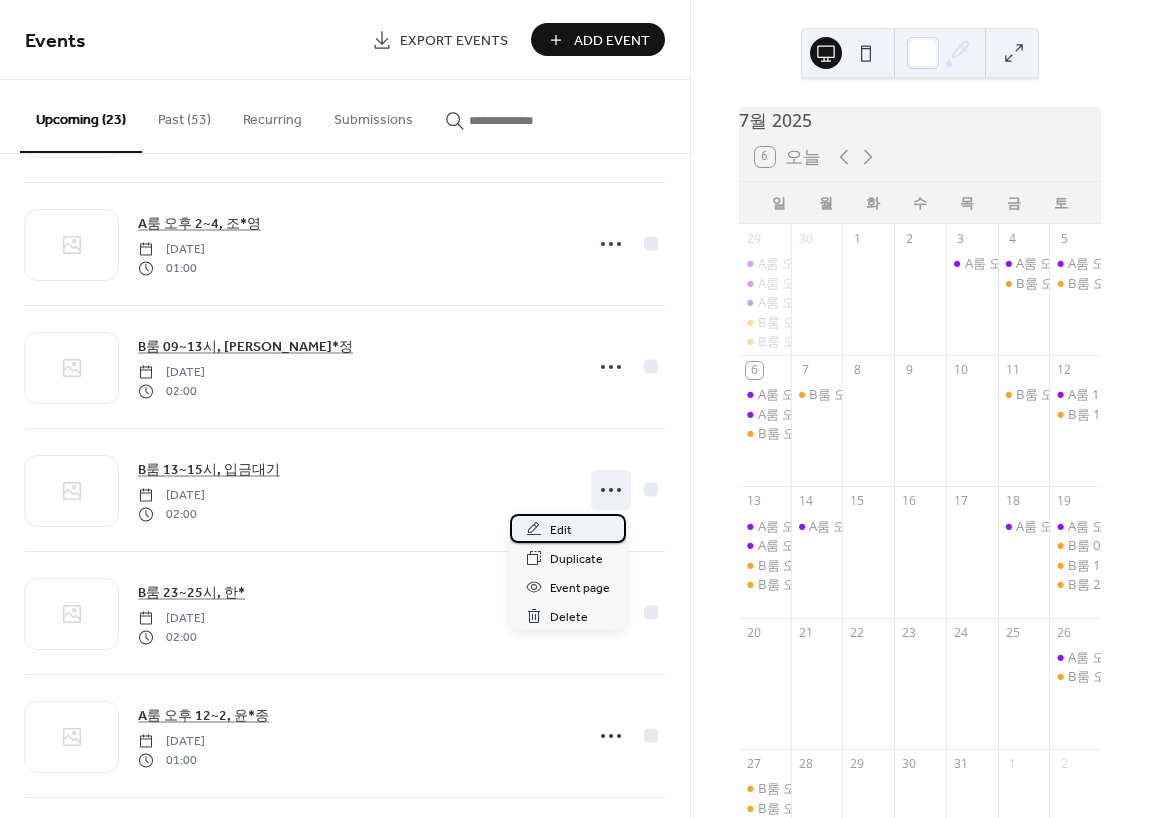click on "Edit" at bounding box center (568, 528) 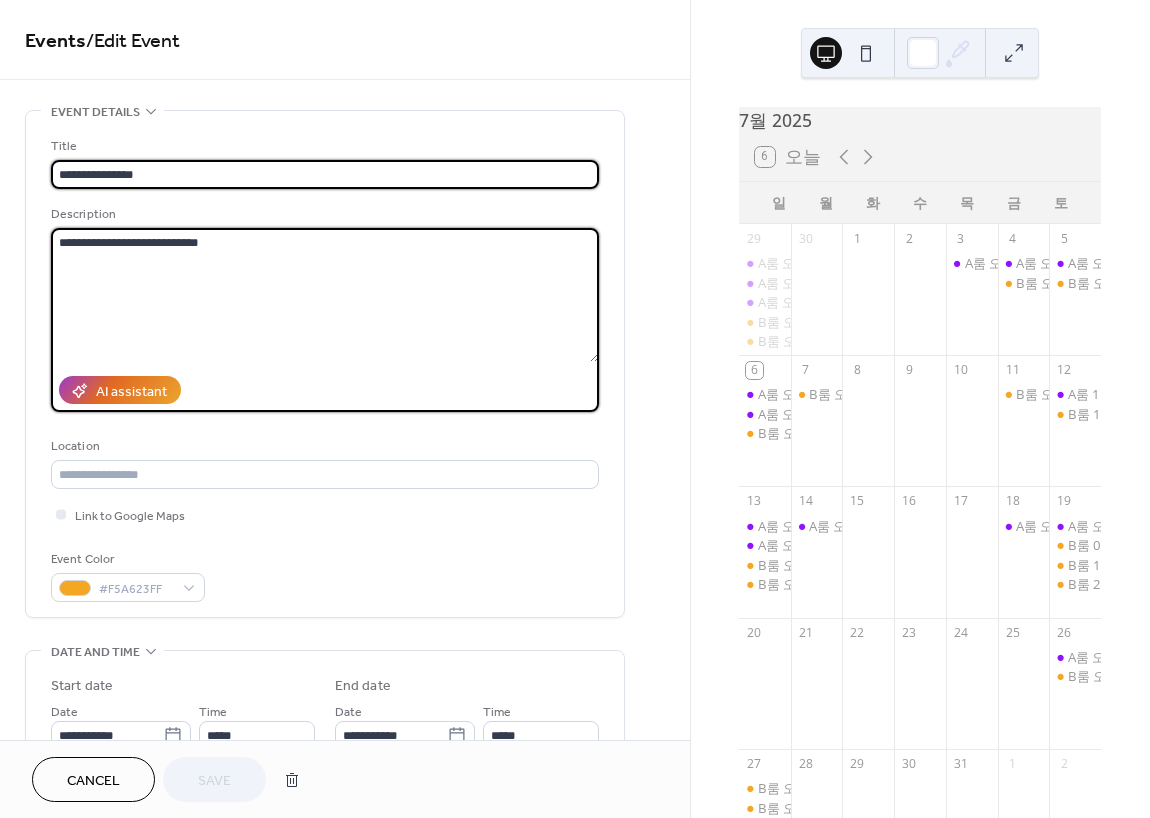 click on "**********" at bounding box center (325, 295) 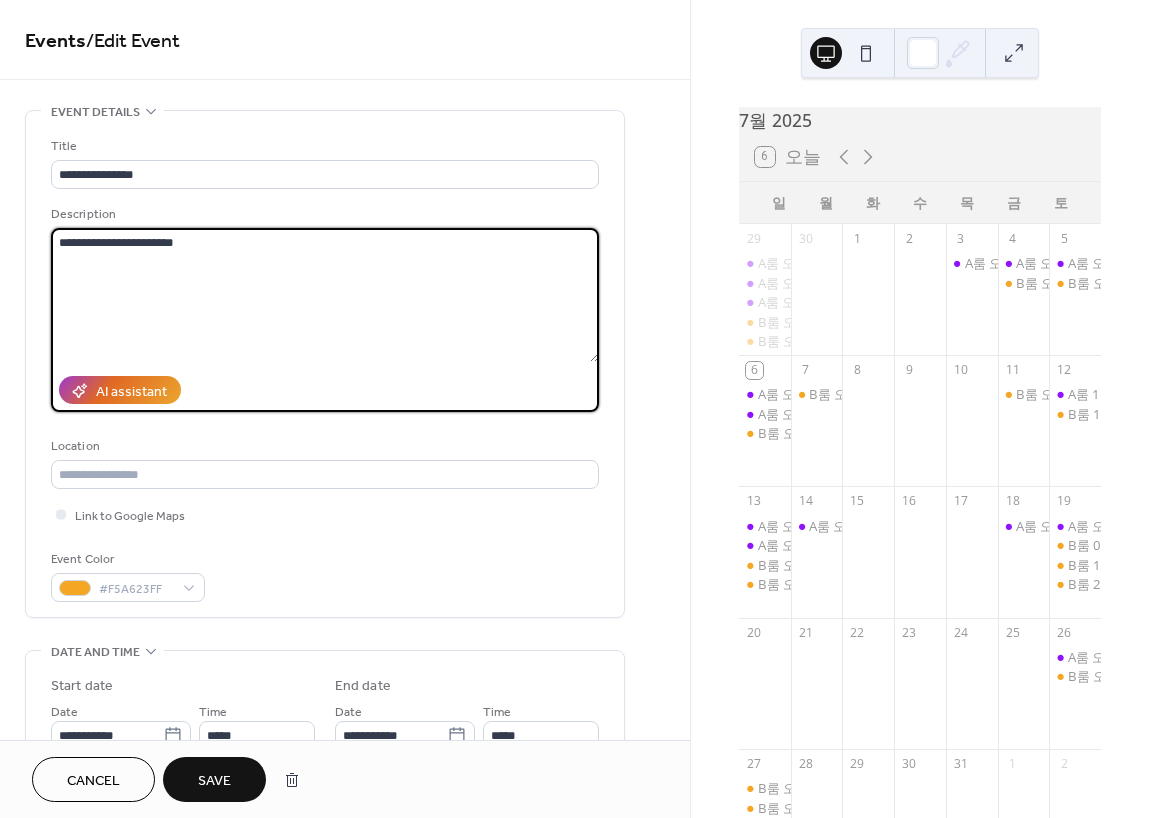 type on "**********" 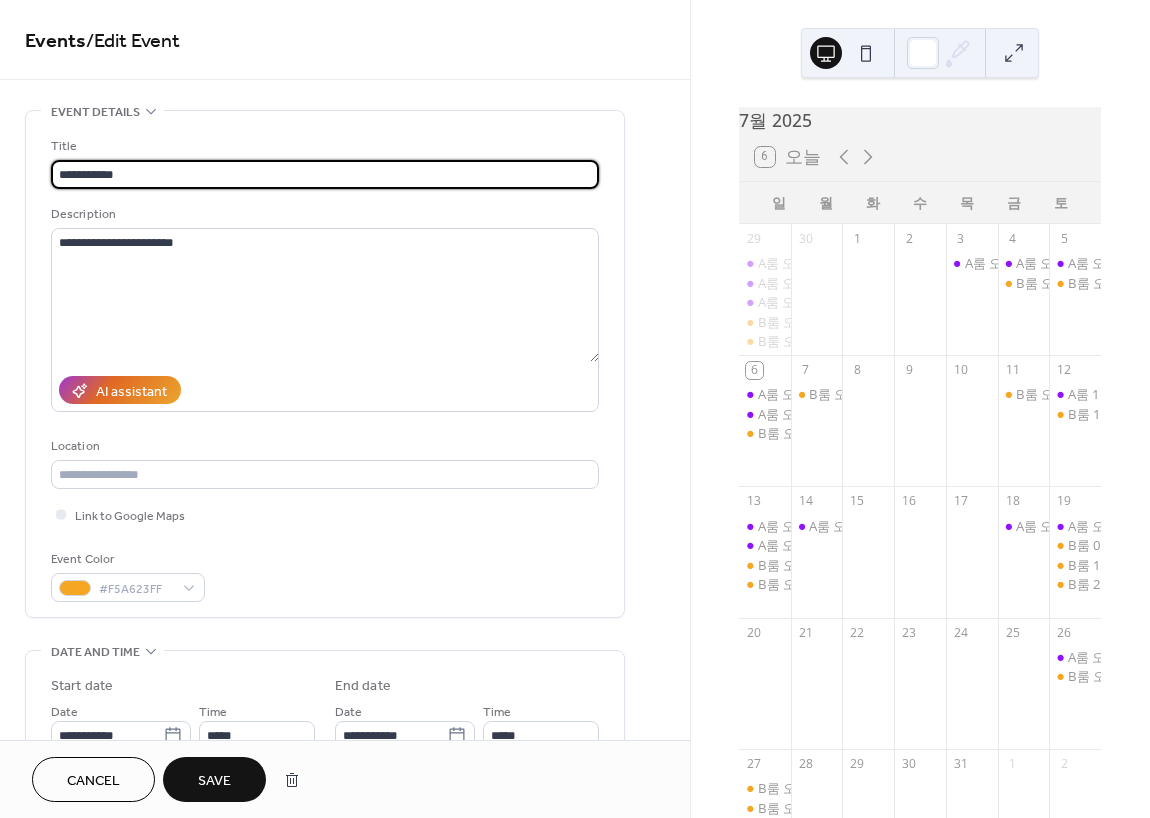 paste on "****" 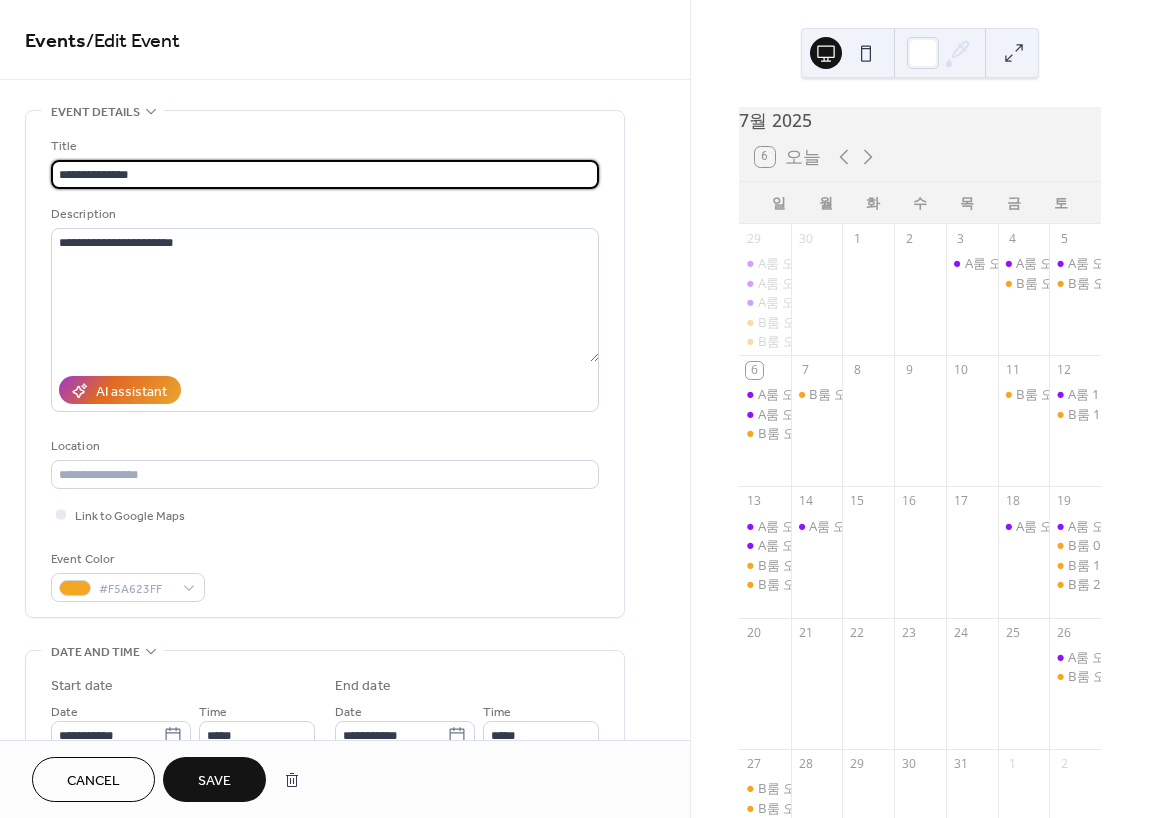 type on "**********" 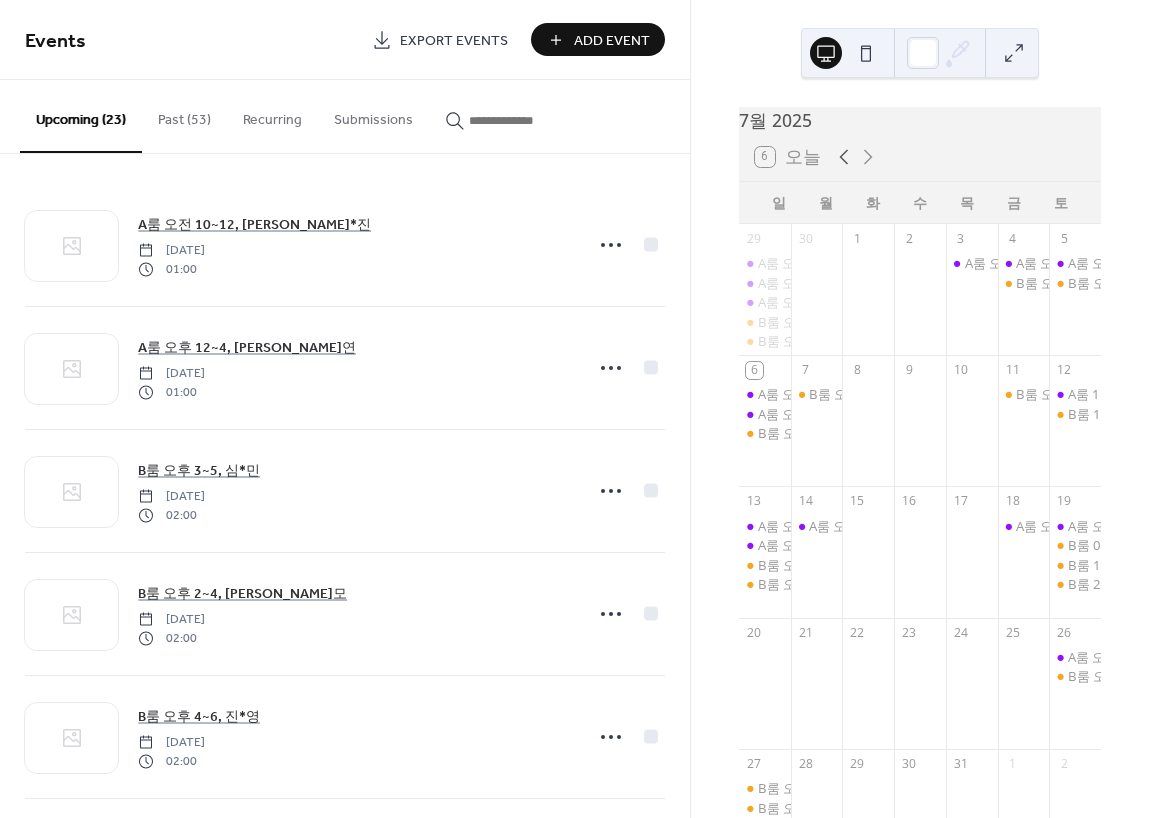 click 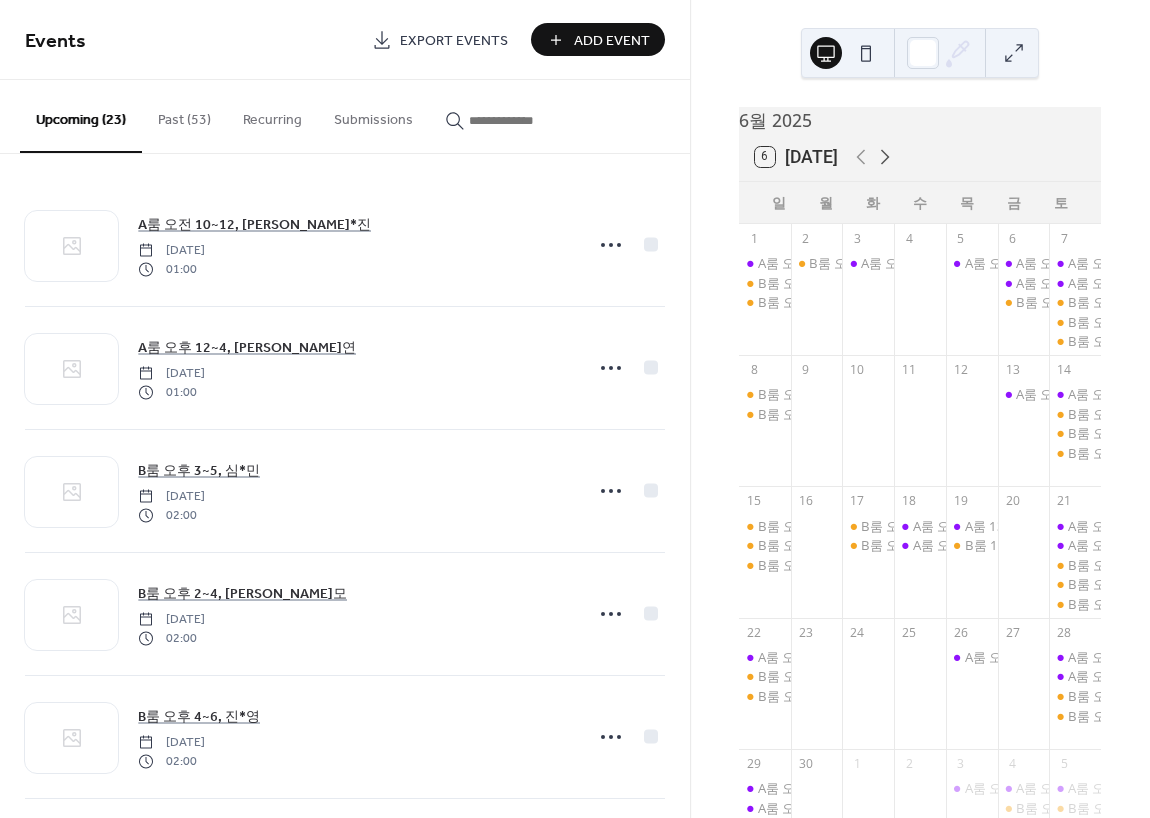 click 